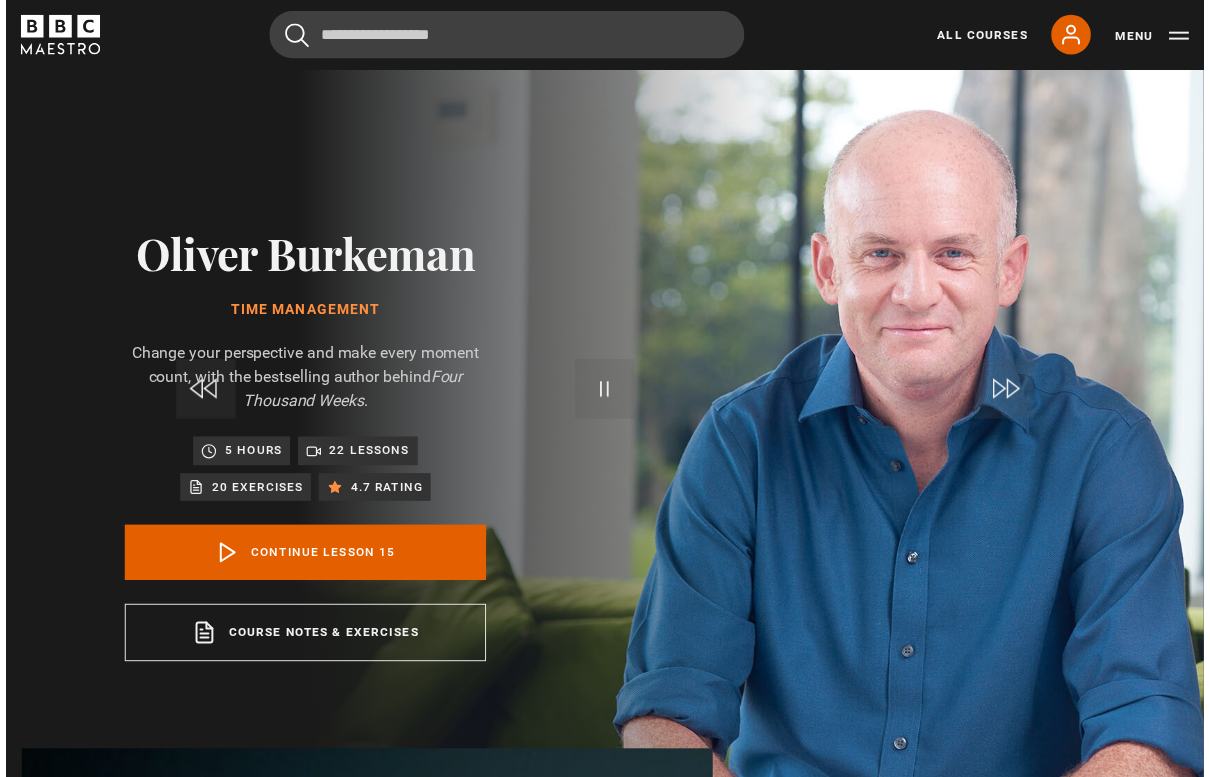 scroll, scrollTop: 24, scrollLeft: 0, axis: vertical 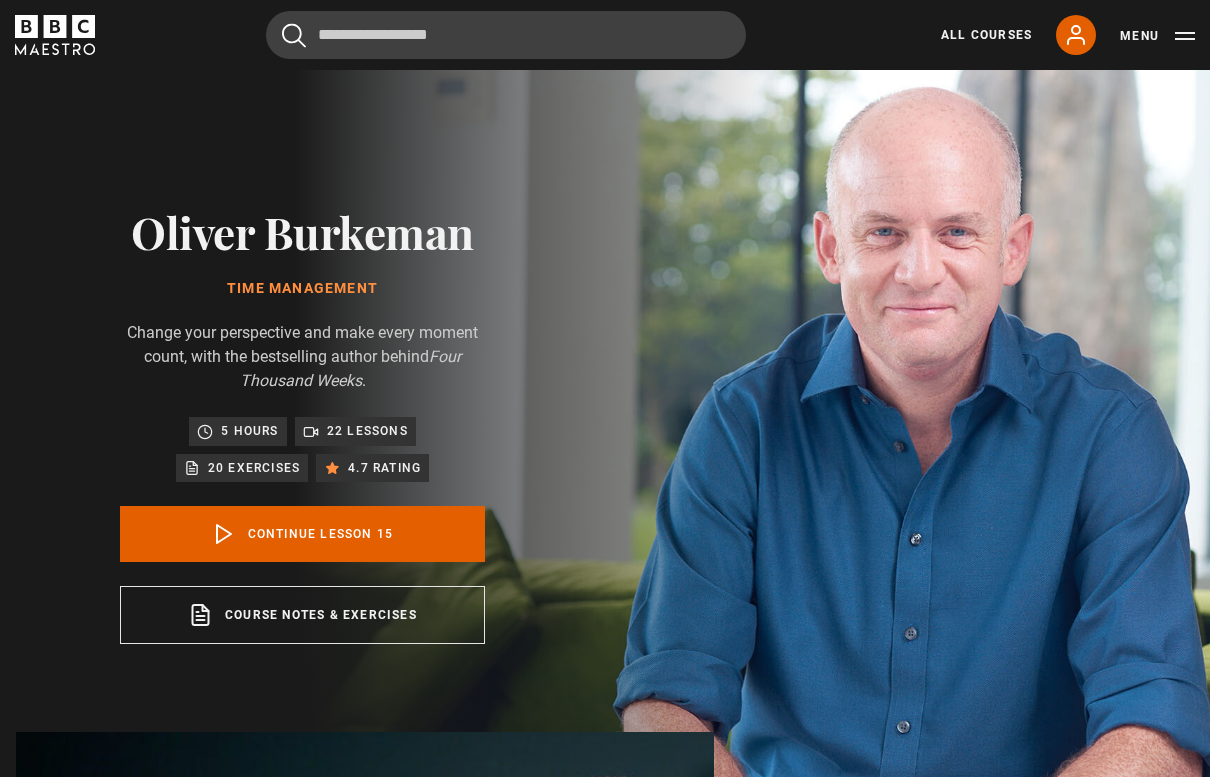 click on "Video Player is loading. Play Lesson Putting planning in its place 10s Skip Back 10 seconds Pause 10s Skip Forward 10 seconds Loaded :  28.57% Pause Mute Current Time  2:40 - Duration  11:56
Oliver Burkeman
Lesson 15
Putting planning in its place
1x Playback Rate 2x 1.5x 1x , selected 0.5x Captions captions off , selected English  Captions This is a modal window.
Lesson Completed
Up next
Becoming news resilient living amid uncertainty
Cancel
Do you want to save this lesson?
Save lesson" at bounding box center [365, 1080] 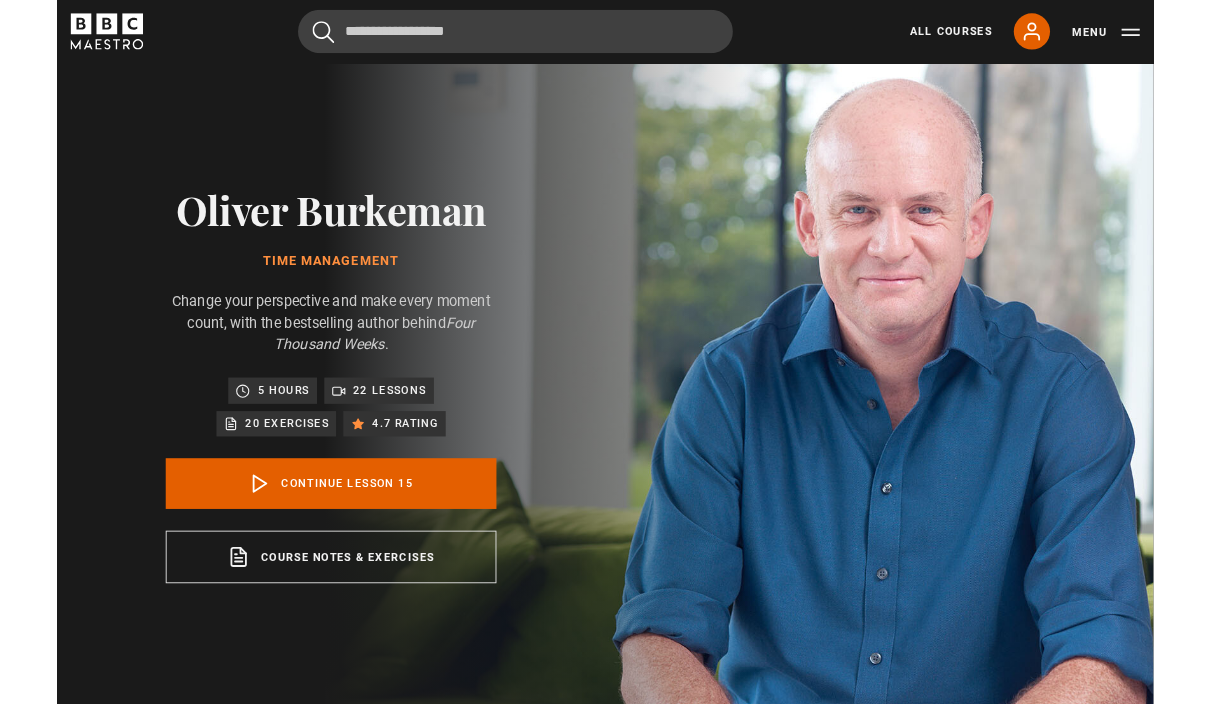 scroll, scrollTop: 826, scrollLeft: 0, axis: vertical 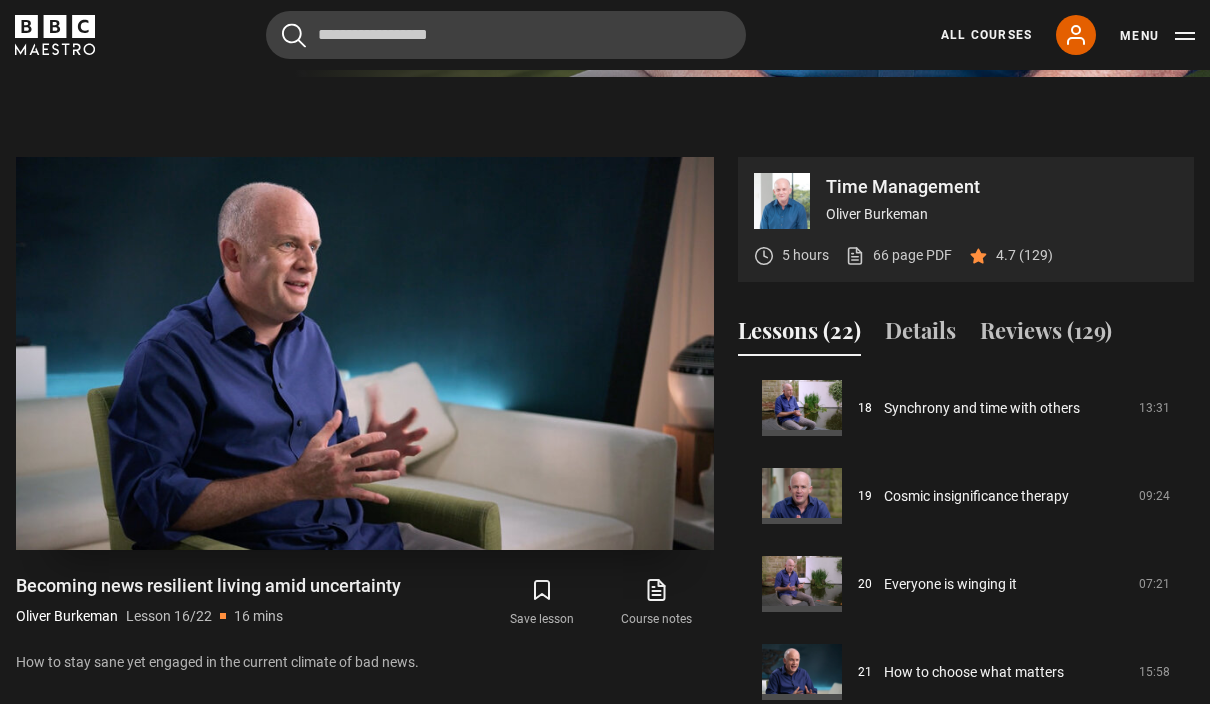 click on "Video Player is loading. Play Lesson Becoming news resilient living amid uncertainty 10s Skip Back 10 seconds Pause 10s Skip Forward 10 seconds Loaded :  8.32% Pause Mute Current Time  0:27 - Duration  15:57
Oliver Burkeman
Lesson 16
Becoming news resilient living amid uncertainty
1x Playback Rate 2x 1.5x 1x , selected 0.5x Captions captions off , selected English  Captions This is a modal window.
Lesson Completed
Up next
Timewasting for beginners: Hobbies and the radicalism of rest
Cancel
Do you want to save this lesson?" at bounding box center (365, 353) 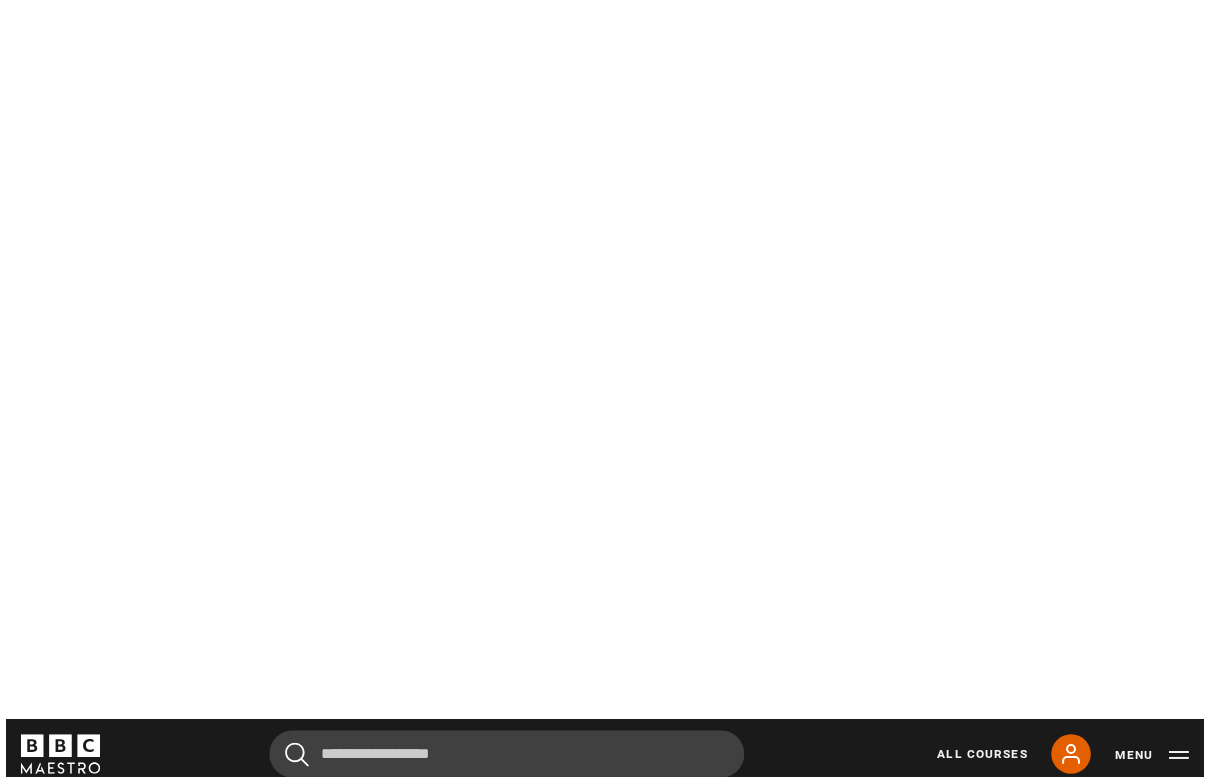 scroll, scrollTop: 24, scrollLeft: 0, axis: vertical 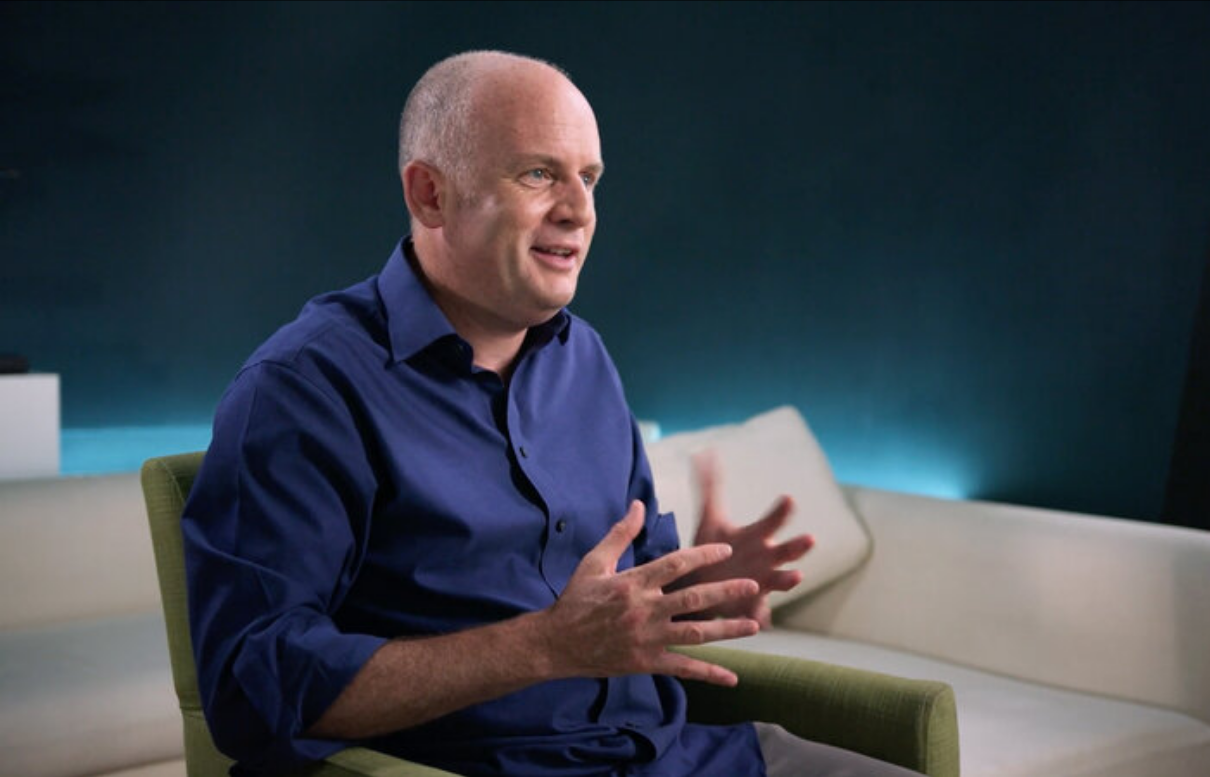 click on "Video Player is loading. Play Lesson Becoming news resilient living amid uncertainty 10s Skip Back 10 seconds Pause 10s Skip Forward 10 seconds Loaded :  16.68% Pause Mute Current Time  1:53 - Duration  15:57
Oliver Burkeman
Lesson 16
Becoming news resilient living amid uncertainty
1x Playback Rate 2x 1.5x 1x , selected 0.5x Captions captions off , selected English  Captions This is a modal window.
Lesson Completed
Up next
Timewasting for beginners: Hobbies and the radicalism of rest
Cancel
Do you want to save this lesson?" at bounding box center (605, 388) 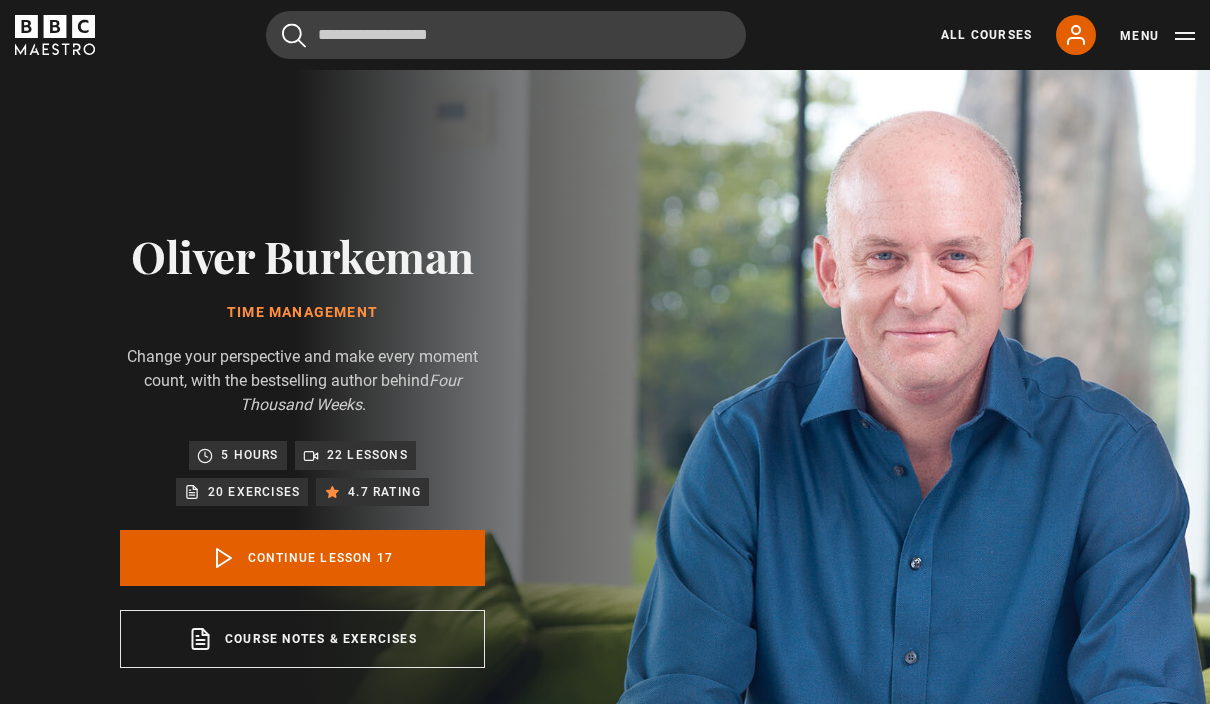 scroll, scrollTop: 824, scrollLeft: 0, axis: vertical 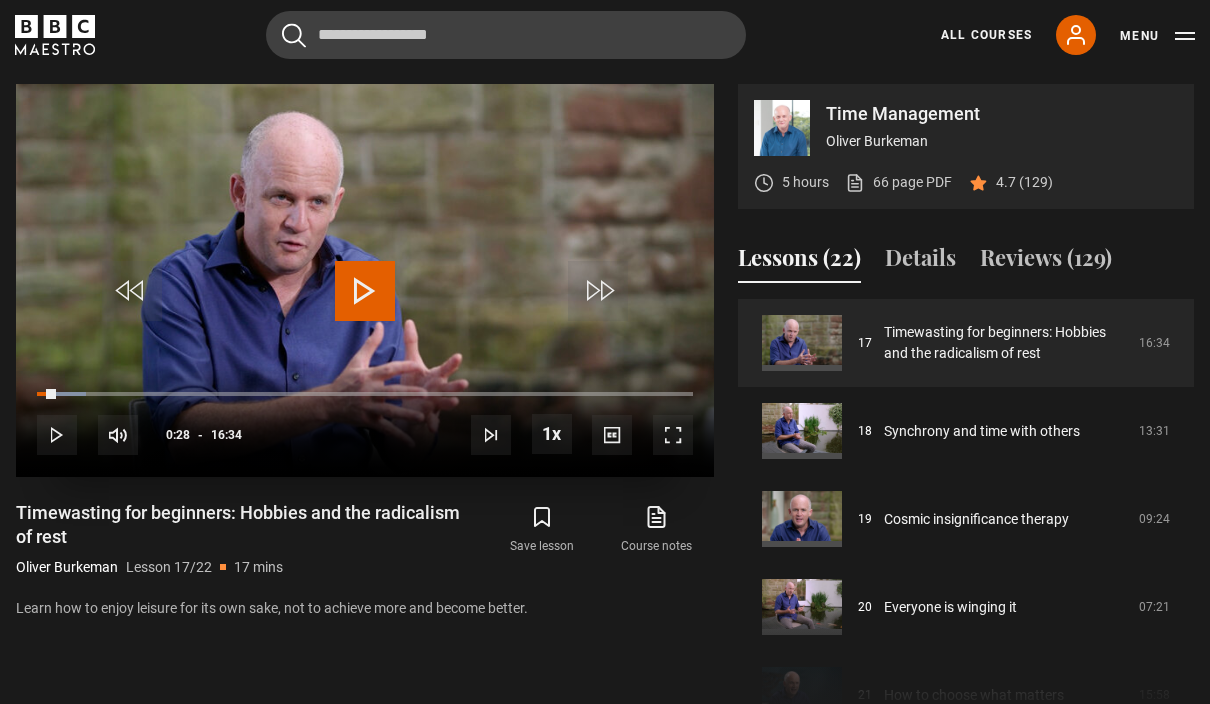 click on "Video Player is loading. Play Lesson Timewasting for beginners: Hobbies and the radicalism of rest 10s Skip Back 10 seconds Play 10s Skip Forward 10 seconds Loaded :  7.50% Play Mute Current Time  0:28 - Duration  16:34
[NAME]
Lesson 17
Timewasting for beginners: Hobbies and the radicalism of rest
1x Playback Rate 2x 1.5x 1x , selected 0.5x Captions captions off , selected English  Captions This is a modal window.
Lesson Completed
Up next
Synchrony and time with others
Cancel
Do you want to save this lesson?" at bounding box center (365, 280) 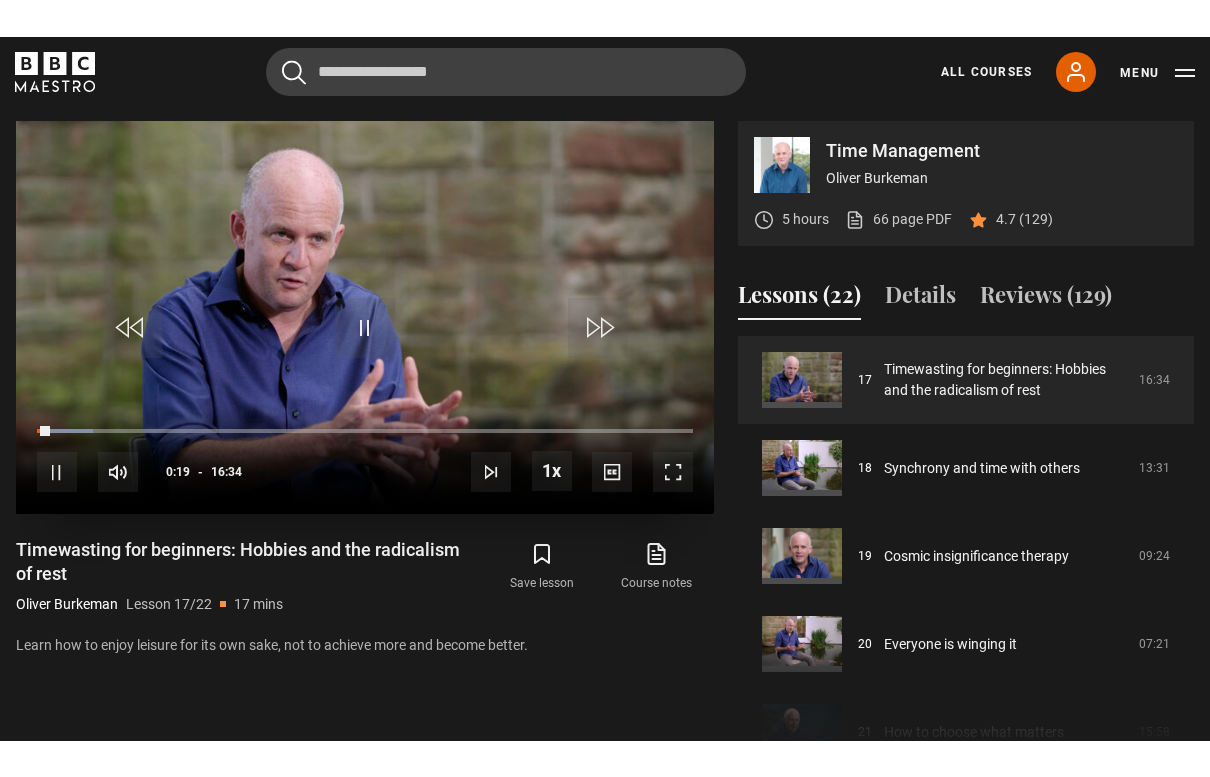 scroll, scrollTop: 24, scrollLeft: 0, axis: vertical 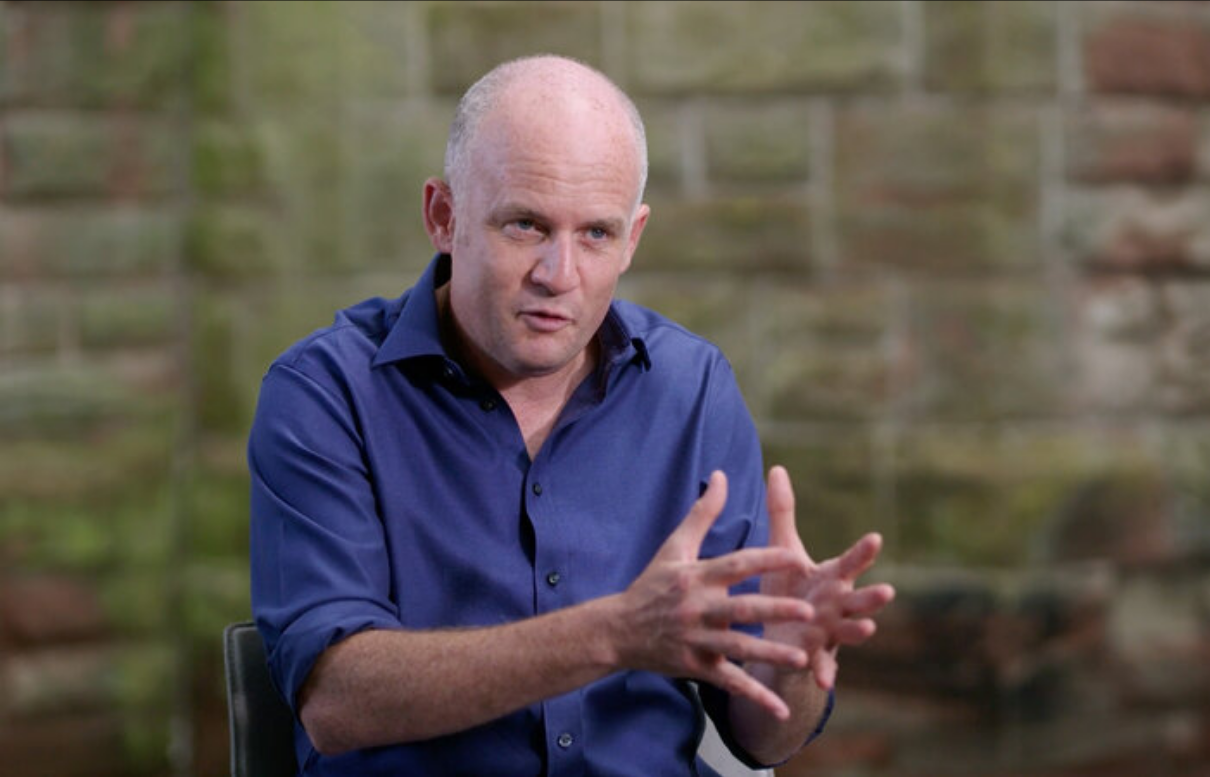 click on "Video Player is loading. Play Lesson Timewasting for beginners: Hobbies and the radicalism of rest 10s Skip Back 10 seconds Pause 10s Skip Forward 10 seconds Loaded :  15.09% Pause Mute Current Time  1:44 - Duration  16:34
Oliver Burkeman
Lesson 17
Timewasting for beginners: Hobbies and the radicalism of rest
1x Playback Rate 2x 1.5x 1x , selected 0.5x Captions captions off , selected English  Captions This is a modal window.
Lesson Completed
Up next
Synchrony and time with others
Cancel
Do you want to save this lesson?" at bounding box center (605, 388) 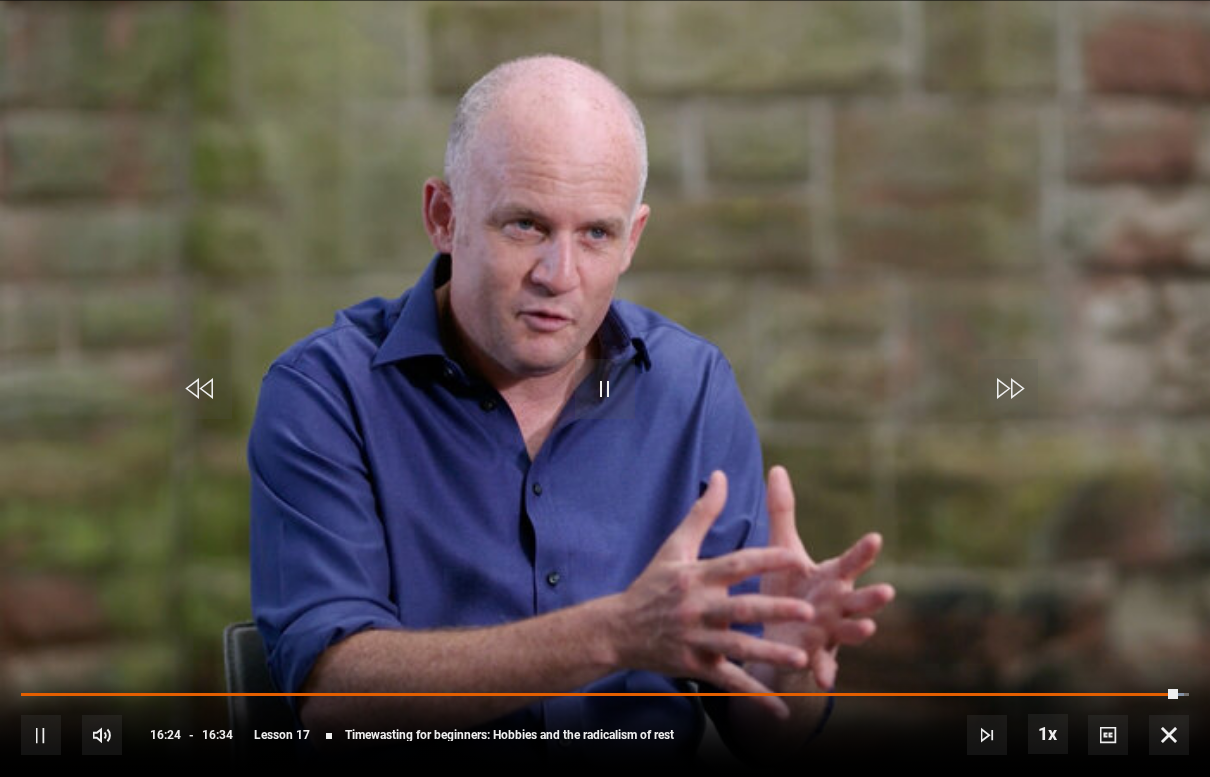 click on "Video Player is loading. Play Lesson Timewasting for beginners: Hobbies and the radicalism of rest 10s Skip Back 10 seconds Pause 10s Skip Forward 10 seconds Loaded :  99.59% Pause Mute Current Time  16:24 - Duration  16:34
Oliver Burkeman
Lesson 17
Timewasting for beginners: Hobbies and the radicalism of rest
1x Playback Rate 2x 1.5x 1x , selected 0.5x Captions captions off , selected English  Captions This is a modal window.
Lesson Completed
Up next
Synchrony and time with others
Cancel
Do you want to save this lesson?" at bounding box center (605, 388) 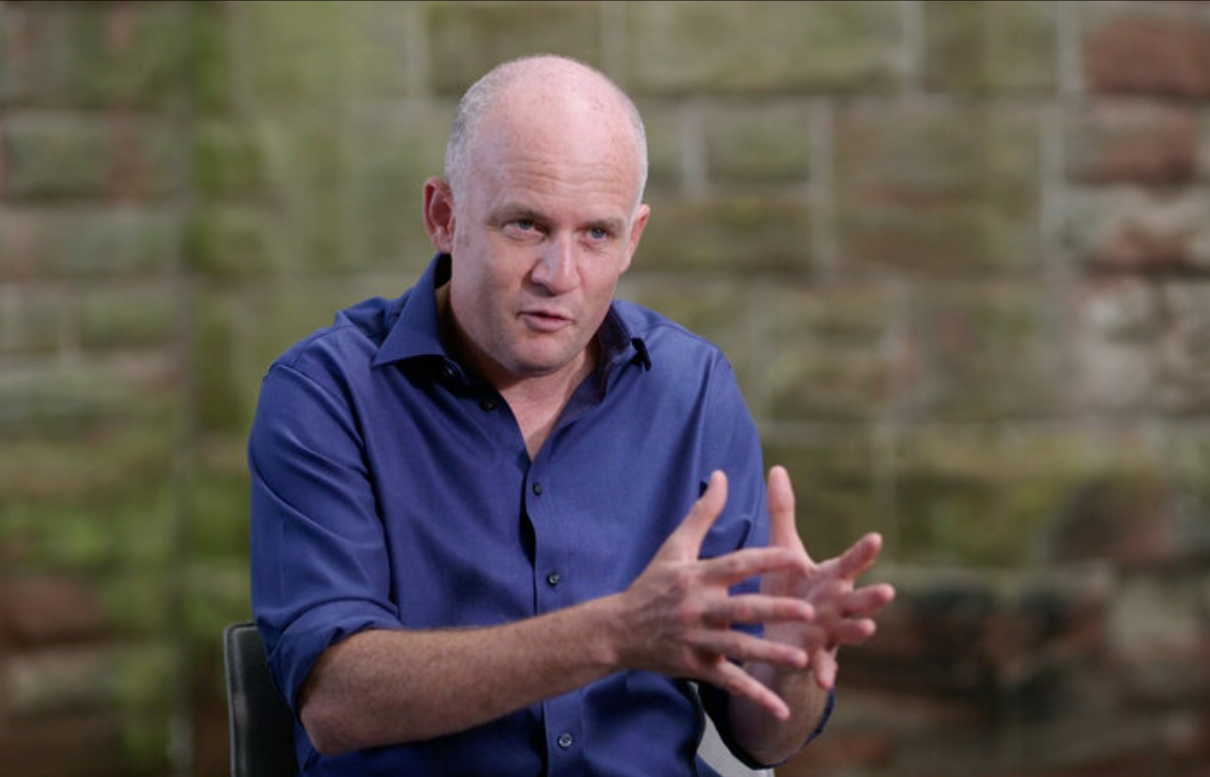 click on "Video Player is loading. Play Lesson Timewasting for beginners: Hobbies and the radicalism of rest 10s Skip Back 10 seconds Pause 10s Skip Forward 10 seconds Loaded :  99.59% Pause Mute Current Time  16:28 - Duration  16:34
Oliver Burkeman
Lesson 17
Timewasting for beginners: Hobbies and the radicalism of rest
1x Playback Rate 2x 1.5x 1x , selected 0.5x Captions captions off , selected English  Captions This is a modal window.
Lesson Completed
Up next
Synchrony and time with others
Cancel
Do you want to save this lesson?" at bounding box center [605, 388] 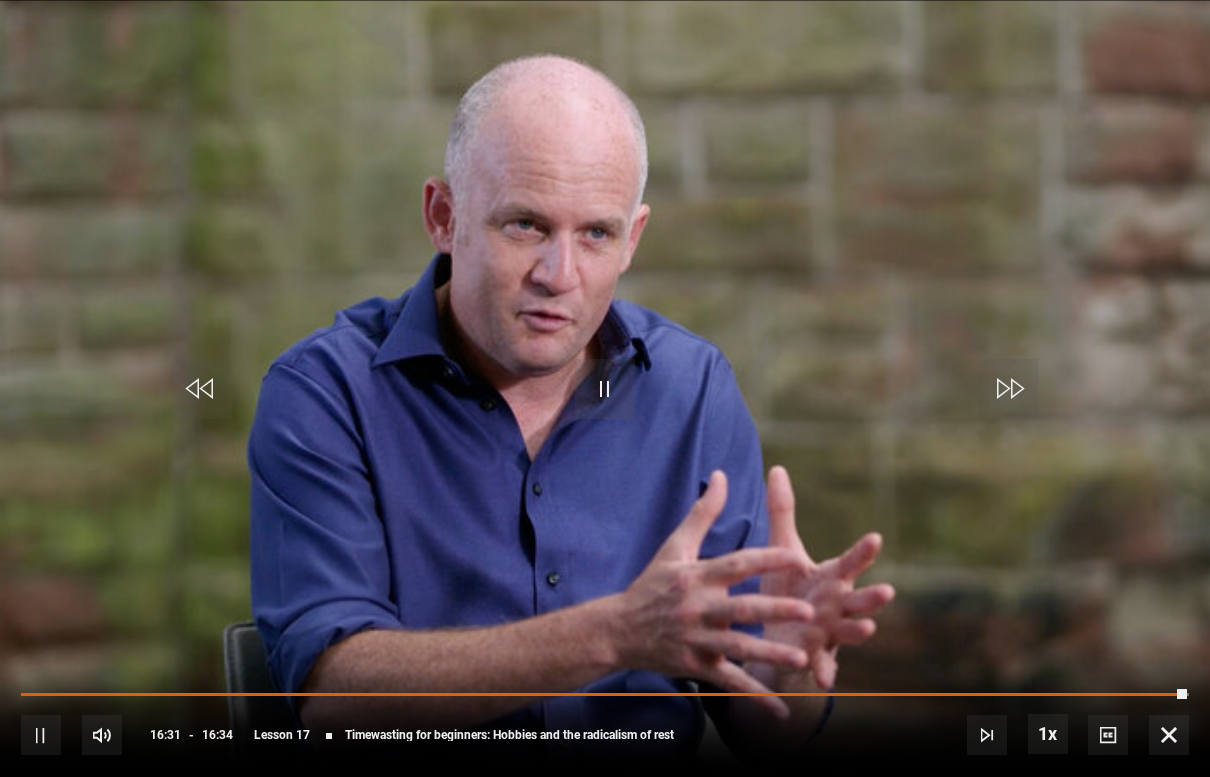 click on "Video Player is loading. Play Lesson Timewasting for beginners: Hobbies and the radicalism of rest 10s Skip Back 10 seconds Pause 10s Skip Forward 10 seconds Loaded :  99.59% Pause Mute Current Time  16:31 - Duration  16:34
Oliver Burkeman
Lesson 17
Timewasting for beginners: Hobbies and the radicalism of rest
1x Playback Rate 2x 1.5x 1x , selected 0.5x Captions captions off , selected English  Captions This is a modal window.
Lesson Completed
Up next
Synchrony and time with others
Cancel
Do you want to save this lesson?" at bounding box center (605, 388) 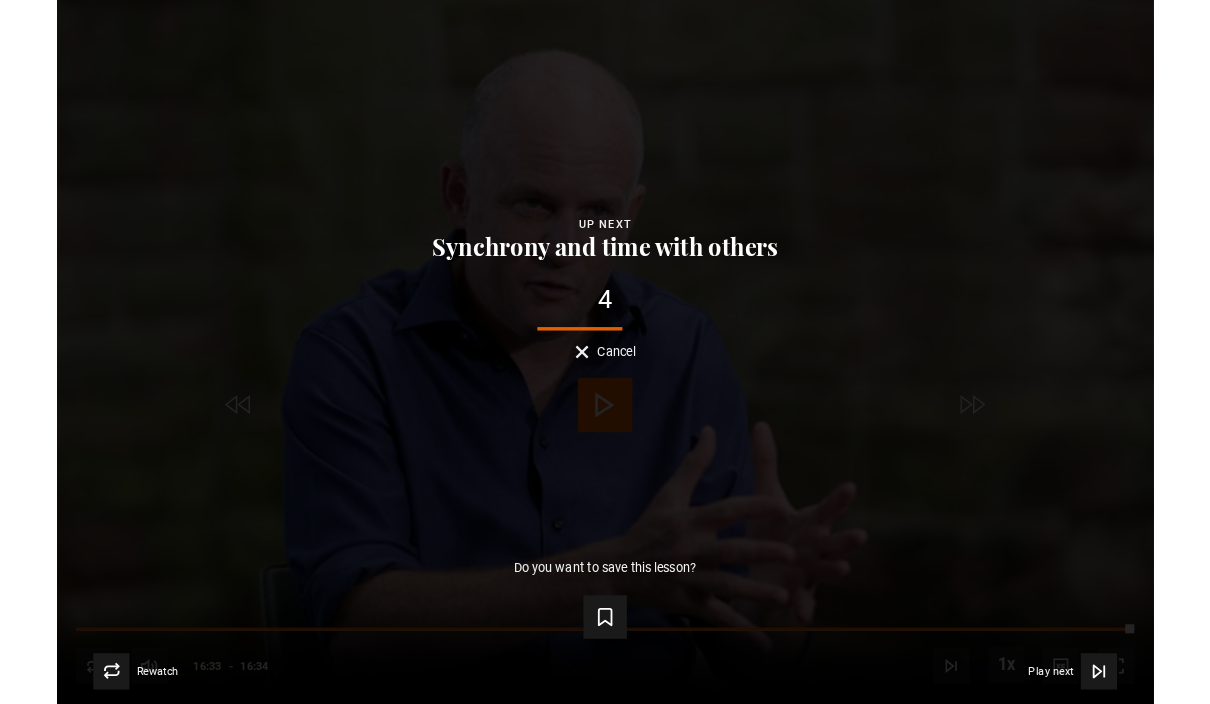 scroll, scrollTop: 751, scrollLeft: 0, axis: vertical 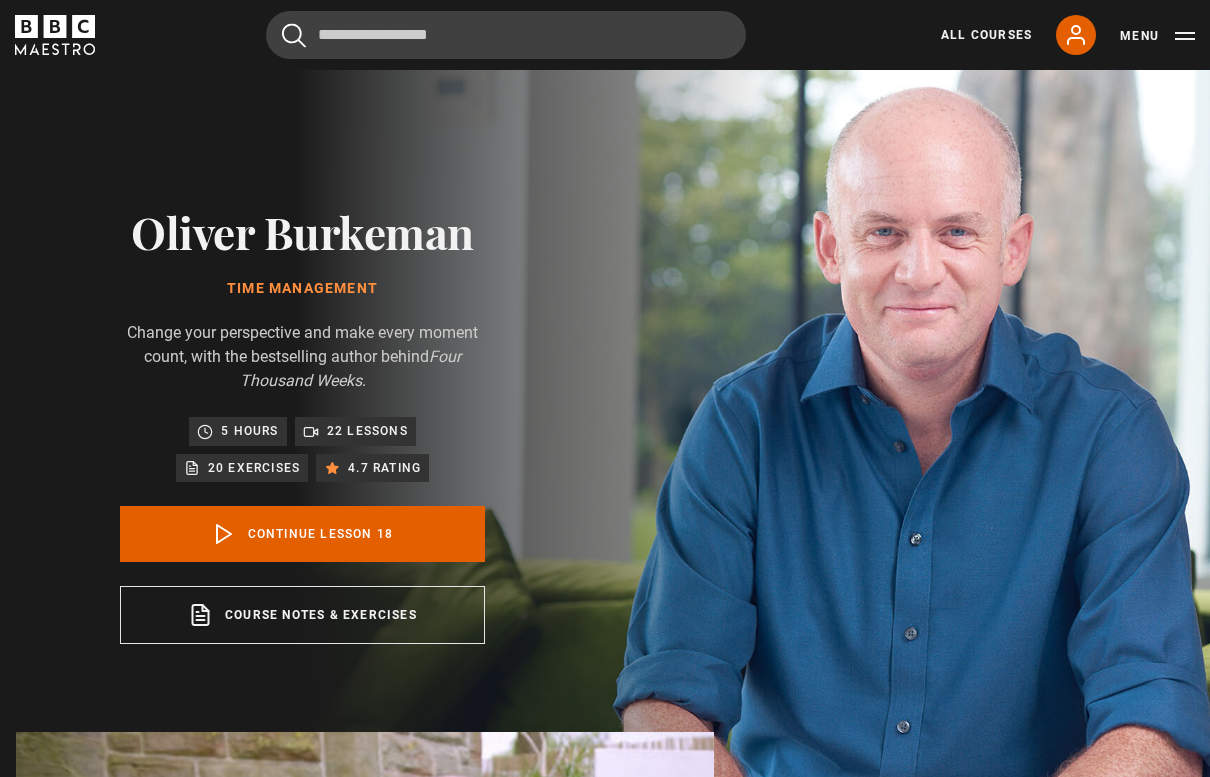 click on "Video Player is loading. Play Lesson Synchrony and time with others 10s Skip Back 10 seconds Pause 10s Skip Forward 10 seconds Loaded :  41.87% Pause Mute Current Time  4:53 - Duration  13:32
Oliver Burkeman
Lesson 18
Synchrony and time with others
1x Playback Rate 2x 1.5x 1x , selected 0.5x Captions captions off , selected English  Captions This is a modal window.
Lesson Completed
Up next
Cosmic insignificance therapy
Cancel
Do you want to save this lesson?
Save lesson
Rewatch" at bounding box center [365, 1080] 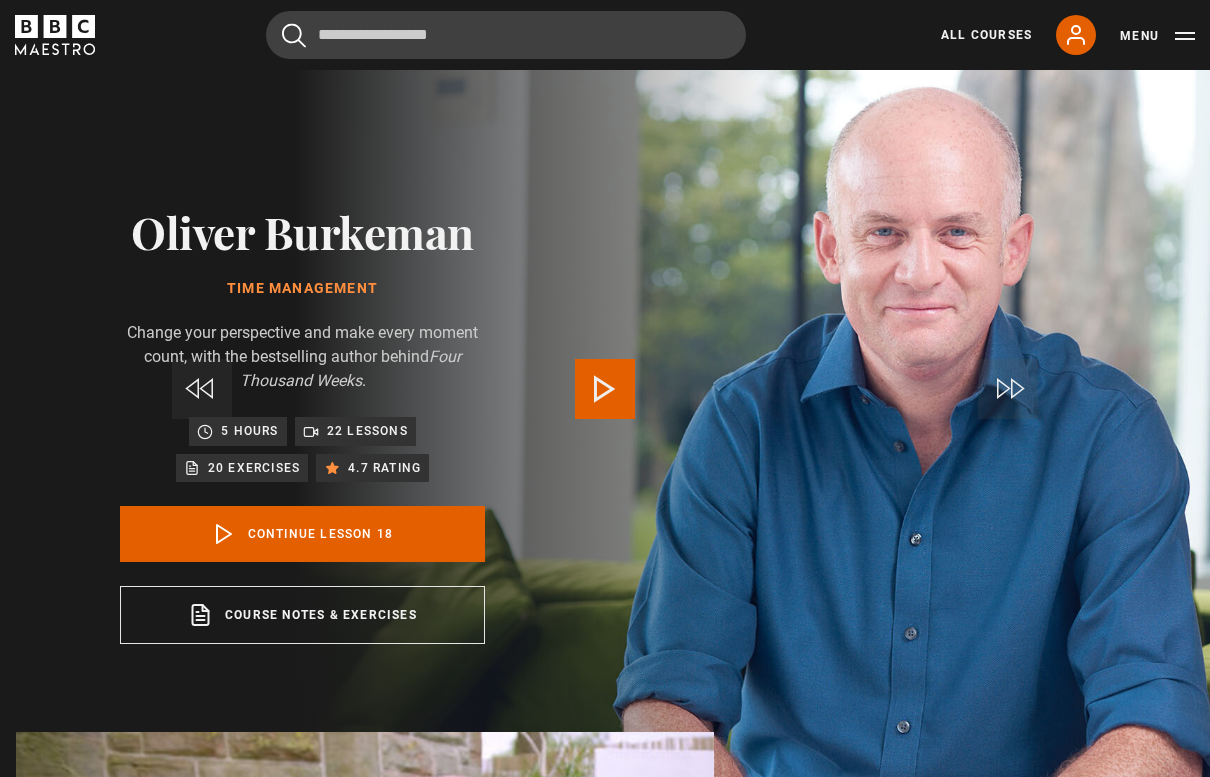 click on "Skip to main content
Cancel
Courses
Previous courses
Next courses
Agatha Christie Writing 12  Related Lessons New Ago Perrone Mastering Mixology 22  Related Lessons New Isabel Allende Magical Storytelling 22  Related Lessons New Evy Poumpouras The Art of Influence 24  Related Lessons New Trinny Woodall Thriving in Business 24  Related Lessons Beata Heuman Interior Design 20  Related Lessons New Eric Vetro Sing Like the Stars 31  Related Lessons Stephanie Romiszewski  Sleep Better 21  Related Lessons Jo Malone CBE 7" at bounding box center (605, 1453) 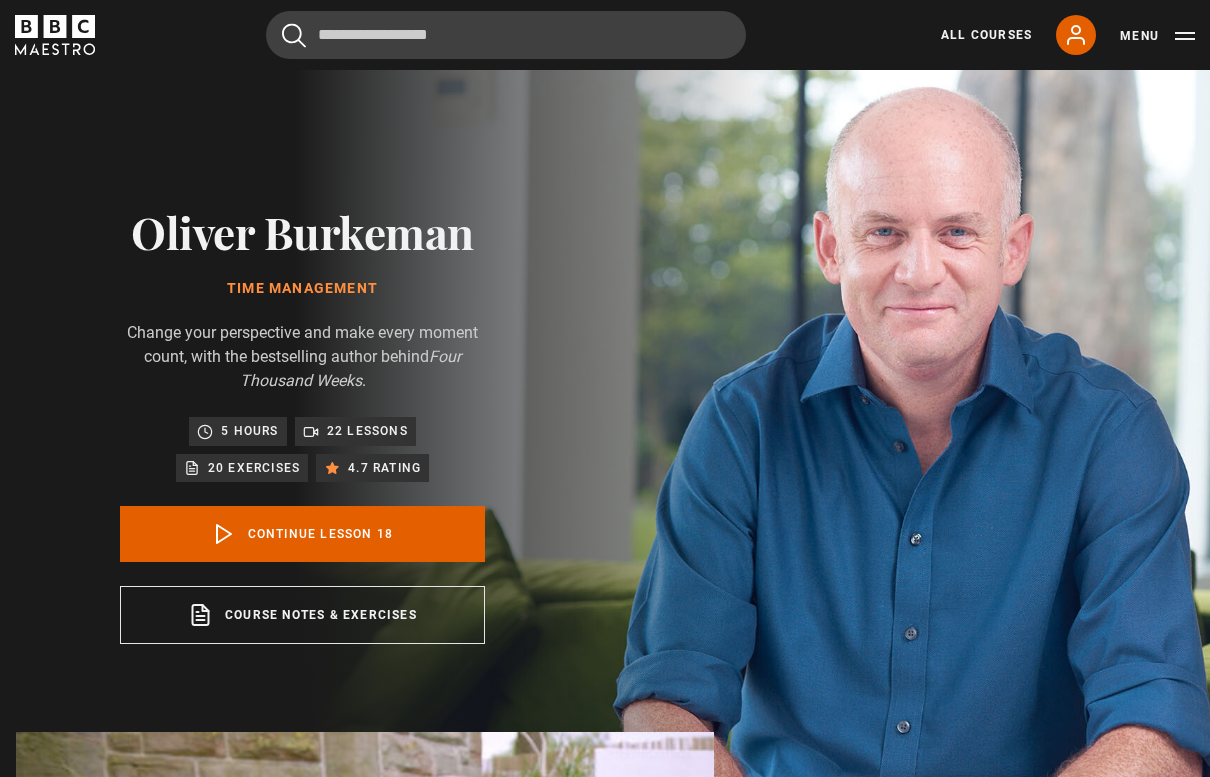 click on "Video Player is loading. Play Lesson Synchrony and time with others 10s Skip Back 10 seconds Pause 10s Skip Forward 10 seconds Loaded :  86.78% Pause Mute Current Time  10:56 - Duration  13:32
Oliver Burkeman
Lesson 18
Synchrony and time with others
1x Playback Rate 2x 1.5x 1x , selected 0.5x Captions captions off , selected English  Captions This is a modal window.
Lesson Completed
Up next
Cosmic insignificance therapy
Cancel
Do you want to save this lesson?
Save lesson
Rewatch" at bounding box center [365, 1080] 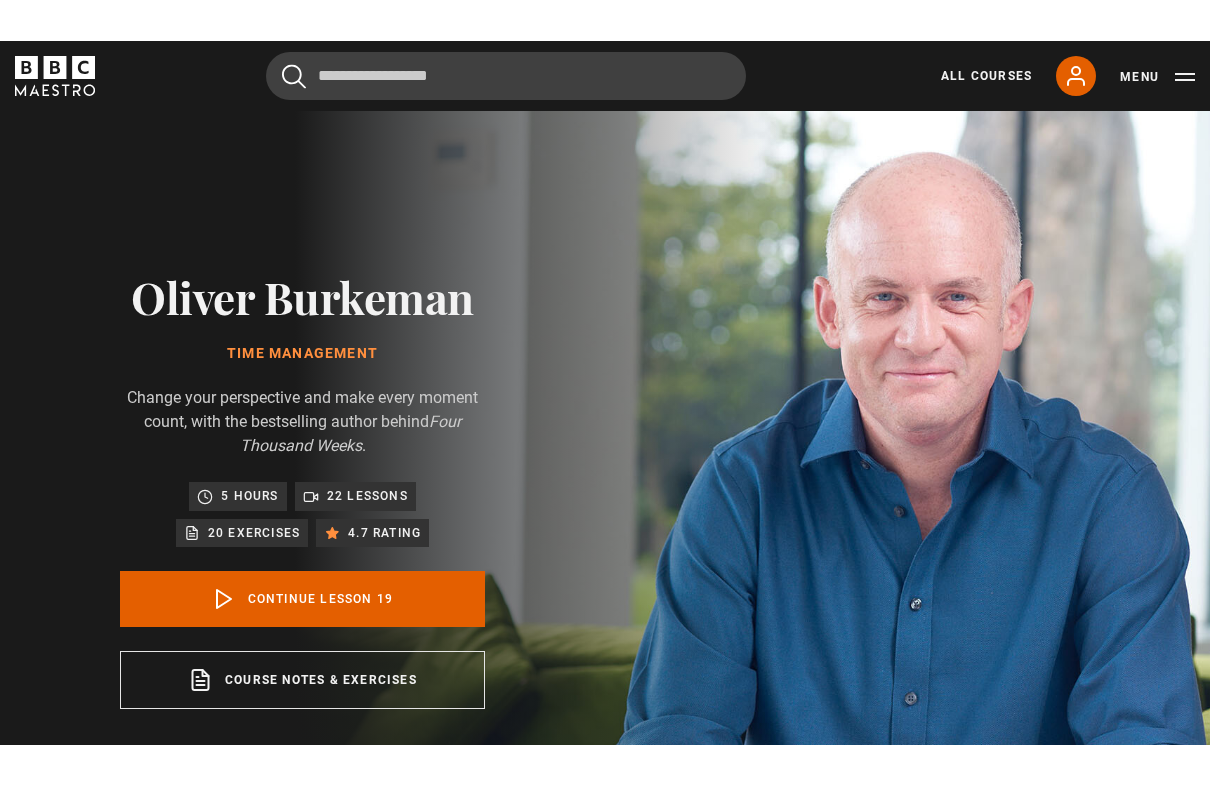 scroll, scrollTop: 24, scrollLeft: 0, axis: vertical 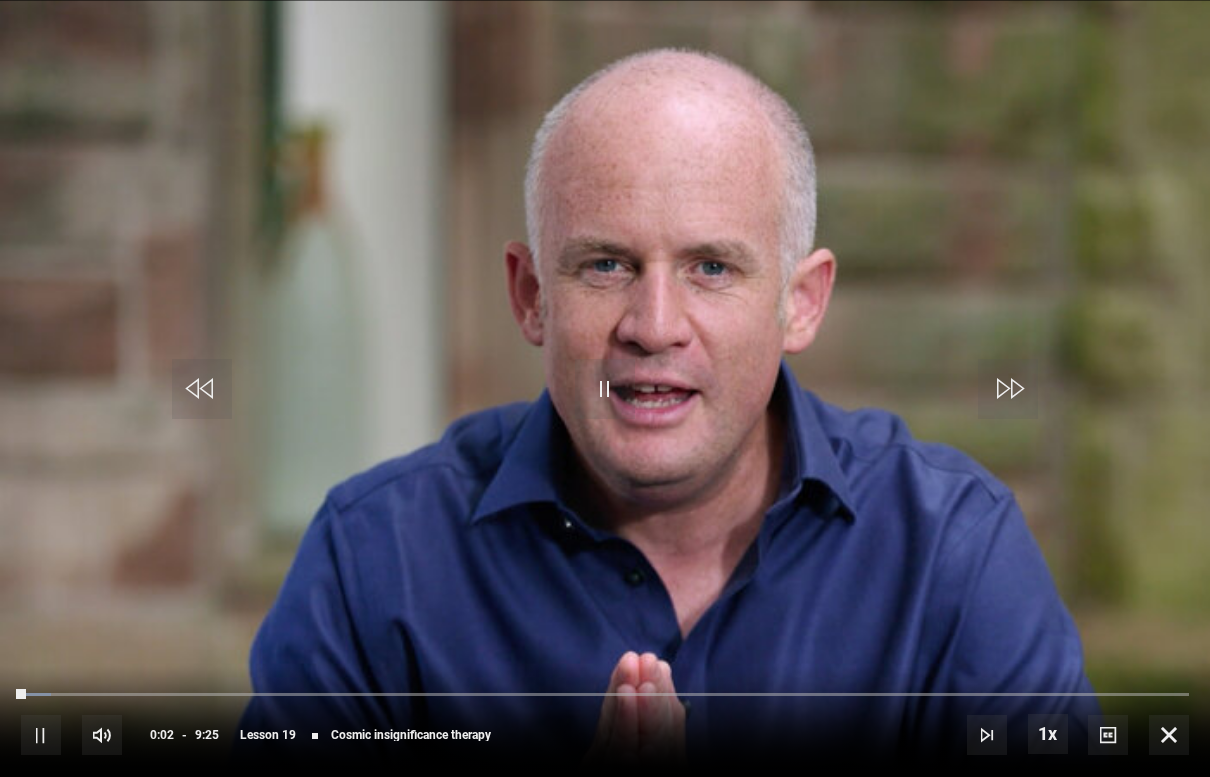 click at bounding box center (1169, 735) 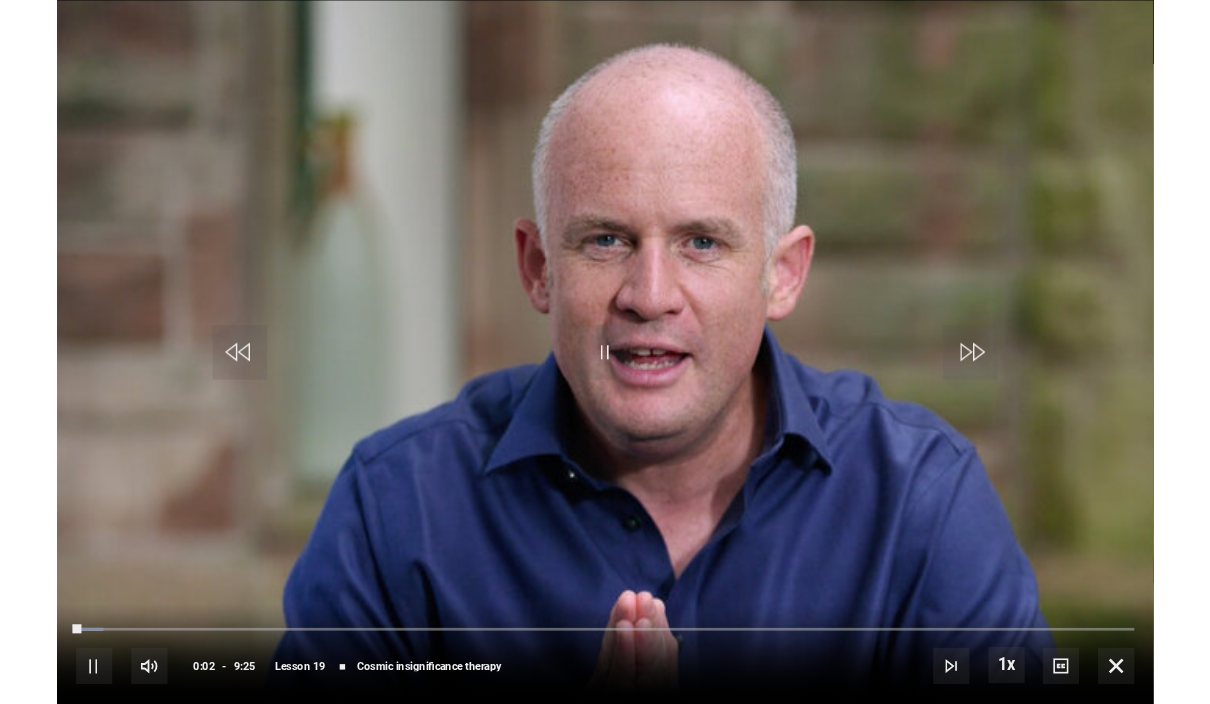 scroll, scrollTop: 826, scrollLeft: 0, axis: vertical 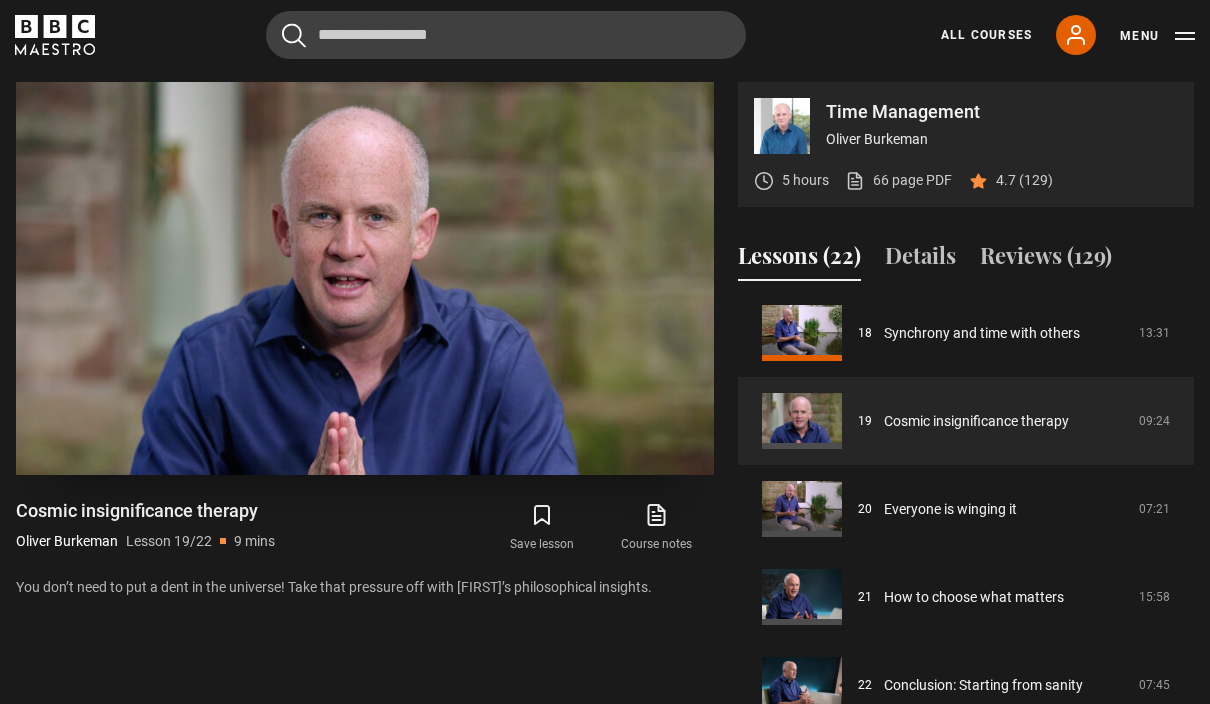 click at bounding box center (598, 289) 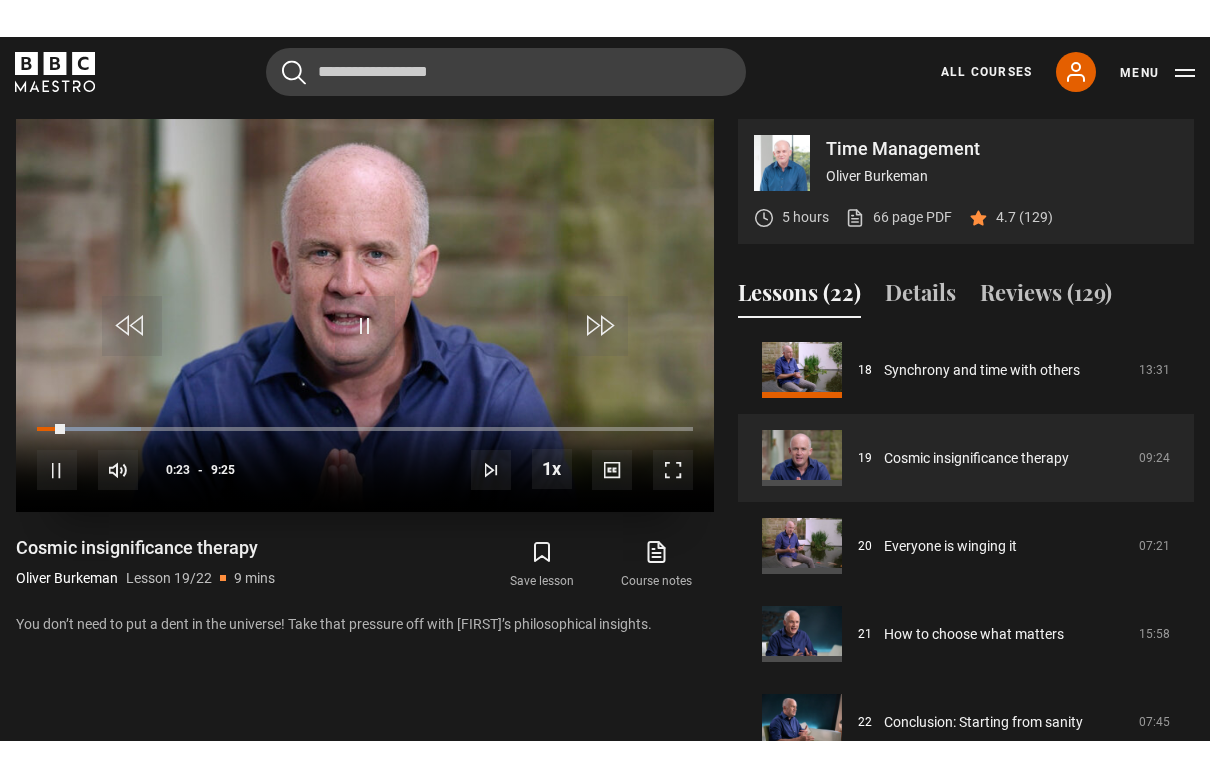 scroll, scrollTop: 24, scrollLeft: 0, axis: vertical 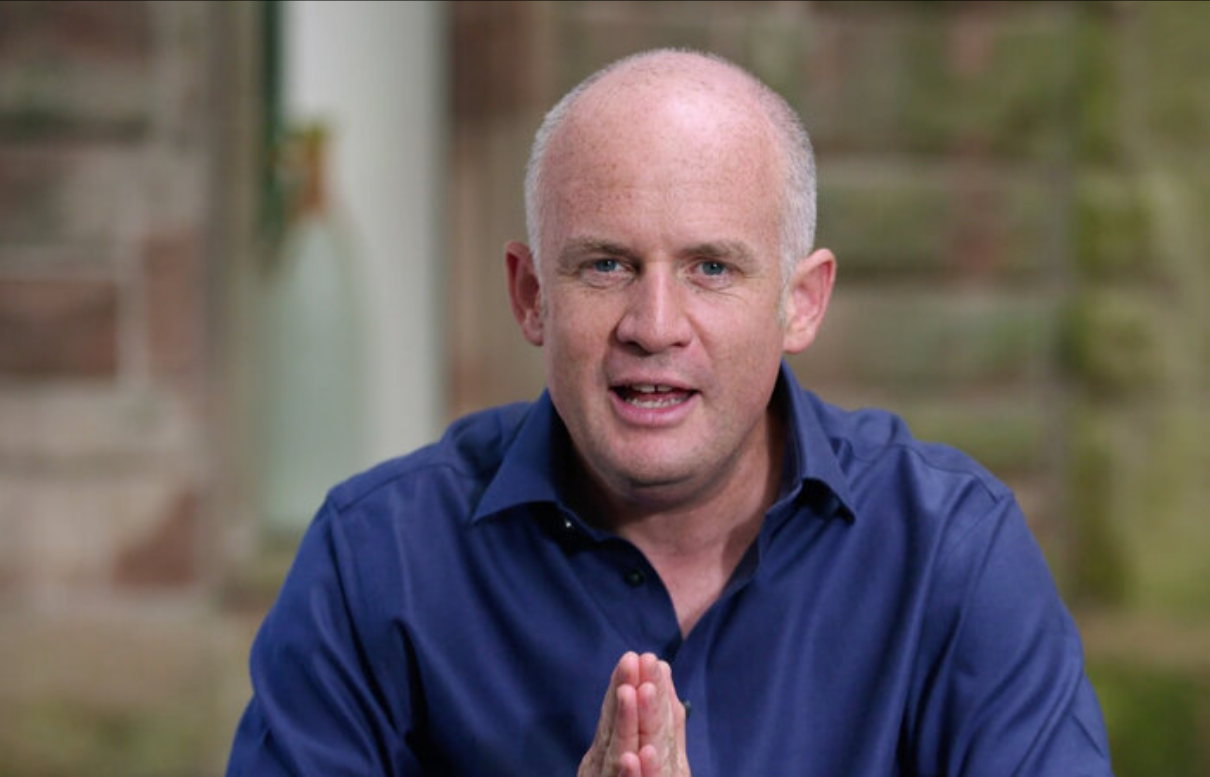 click on "Skip to main content
Cancel
Courses
Previous courses
Next courses
Agatha Christie Writing 12  Related Lessons New Ago Perrone Mastering Mixology 22  Related Lessons New Isabel Allende Magical Storytelling 22  Related Lessons New Evy Poumpouras The Art of Influence 24  Related Lessons New Trinny Woodall Thriving in Business 24  Related Lessons Beata Heuman Interior Design 20  Related Lessons New Eric Vetro Sing Like the Stars 31  Related Lessons Stephanie Romiszewski  Sleep Better 21  Related Lessons Jo Malone CBE 7" at bounding box center [605, 1453] 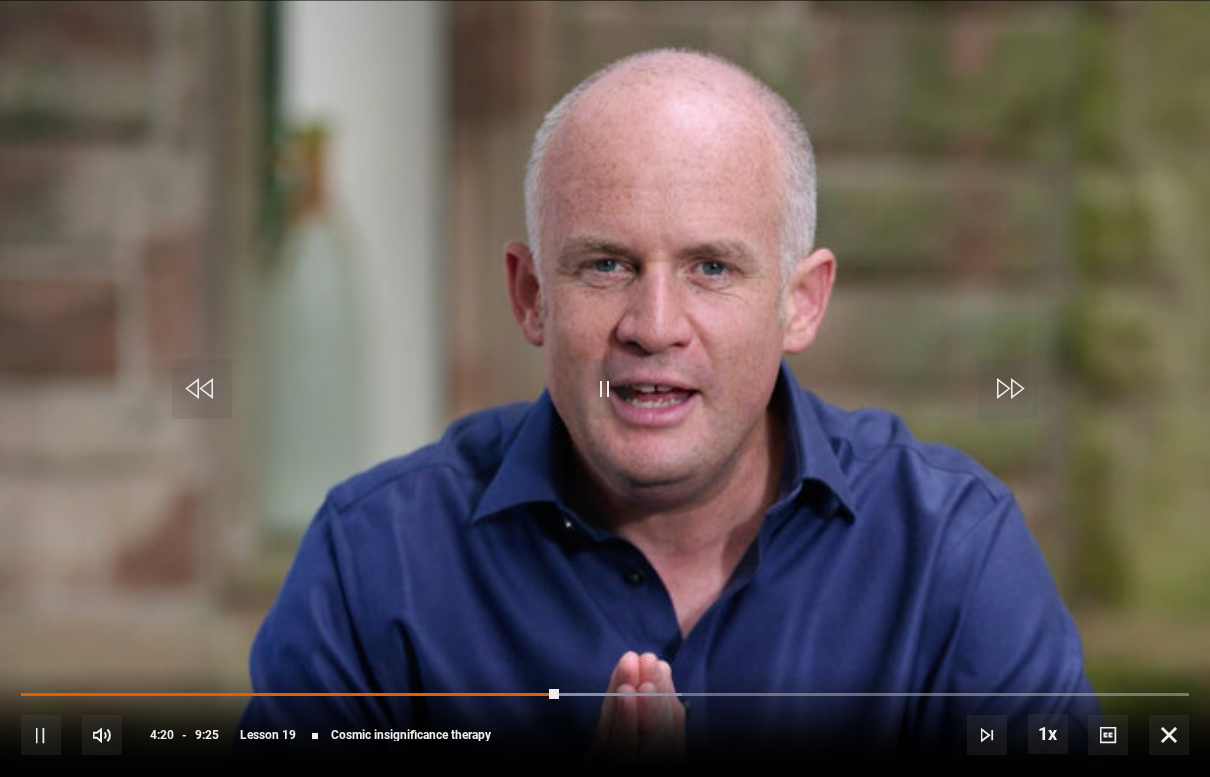 click at bounding box center [202, 389] 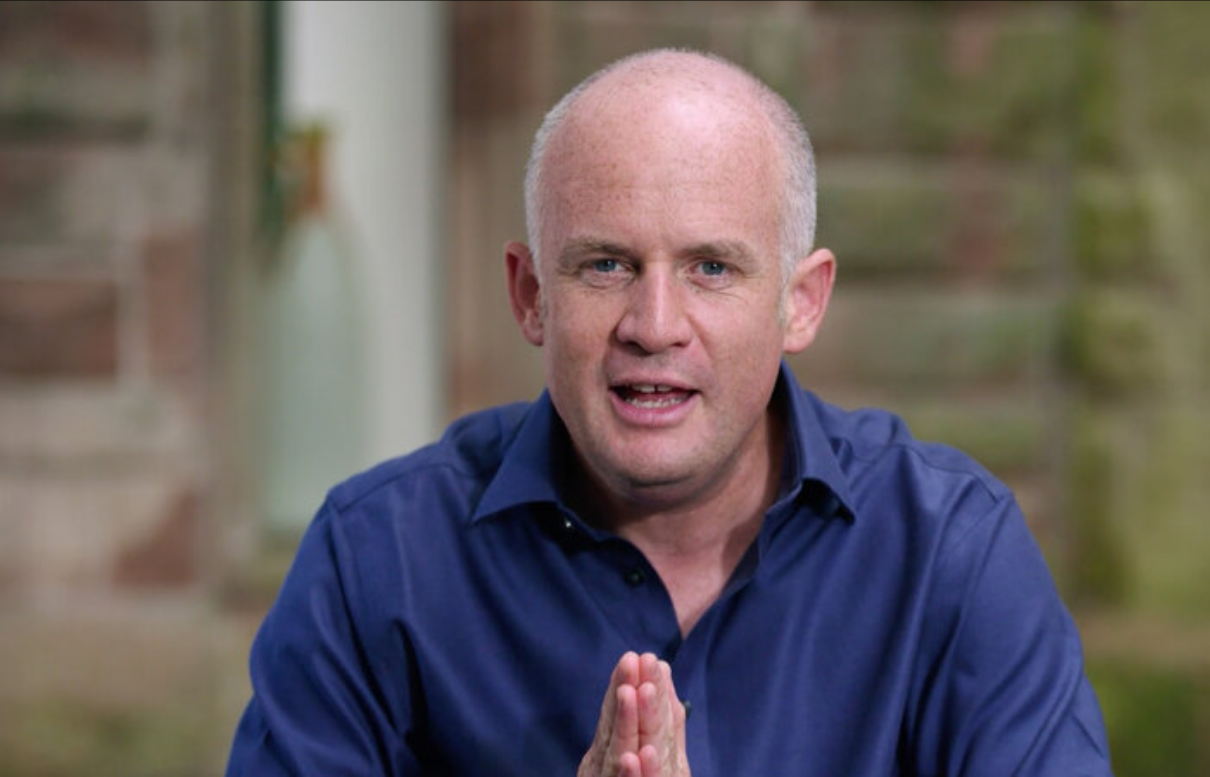 click on "Video Player is loading. Play Lesson Cosmic insignificance therapy 10s Skip Back 10 seconds Pause 10s Skip Forward 10 seconds Loaded :  45.08% Pause Mute Current Time  4:05 - Duration  9:25
Oliver Burkeman
Lesson 19
Cosmic insignificance therapy
1x Playback Rate 2x 1.5x 1x , selected 0.5x Captions captions off , selected English  Captions This is a modal window.
Lesson Completed
Up next
Everyone is winging it
Cancel
Do you want to save this lesson?
Save lesson" at bounding box center (605, 388) 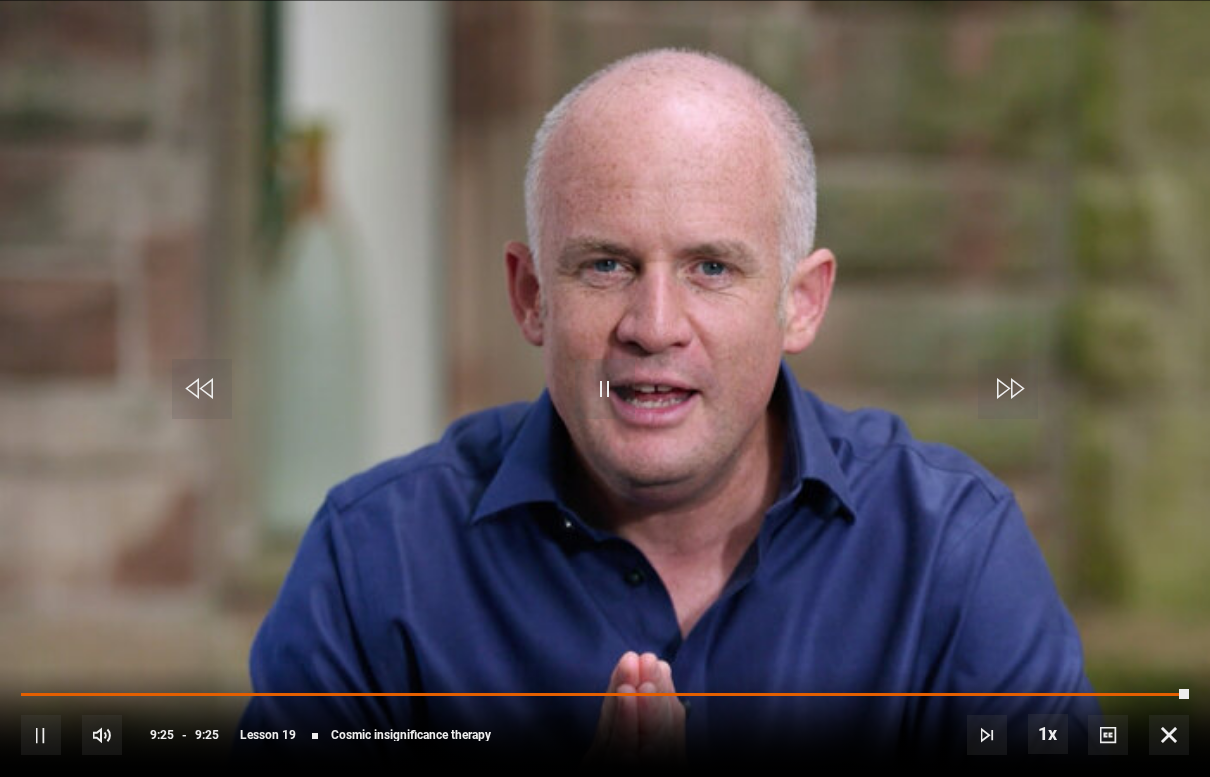 click at bounding box center [605, 389] 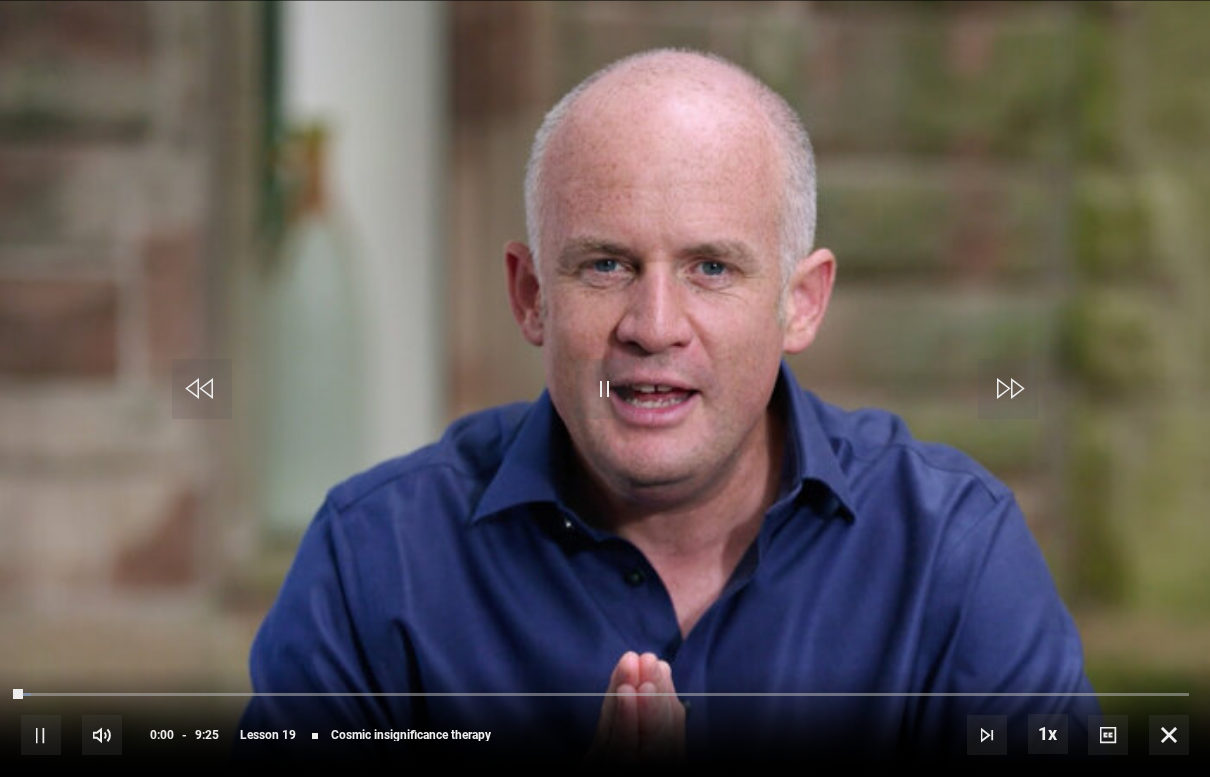 click at bounding box center [202, 389] 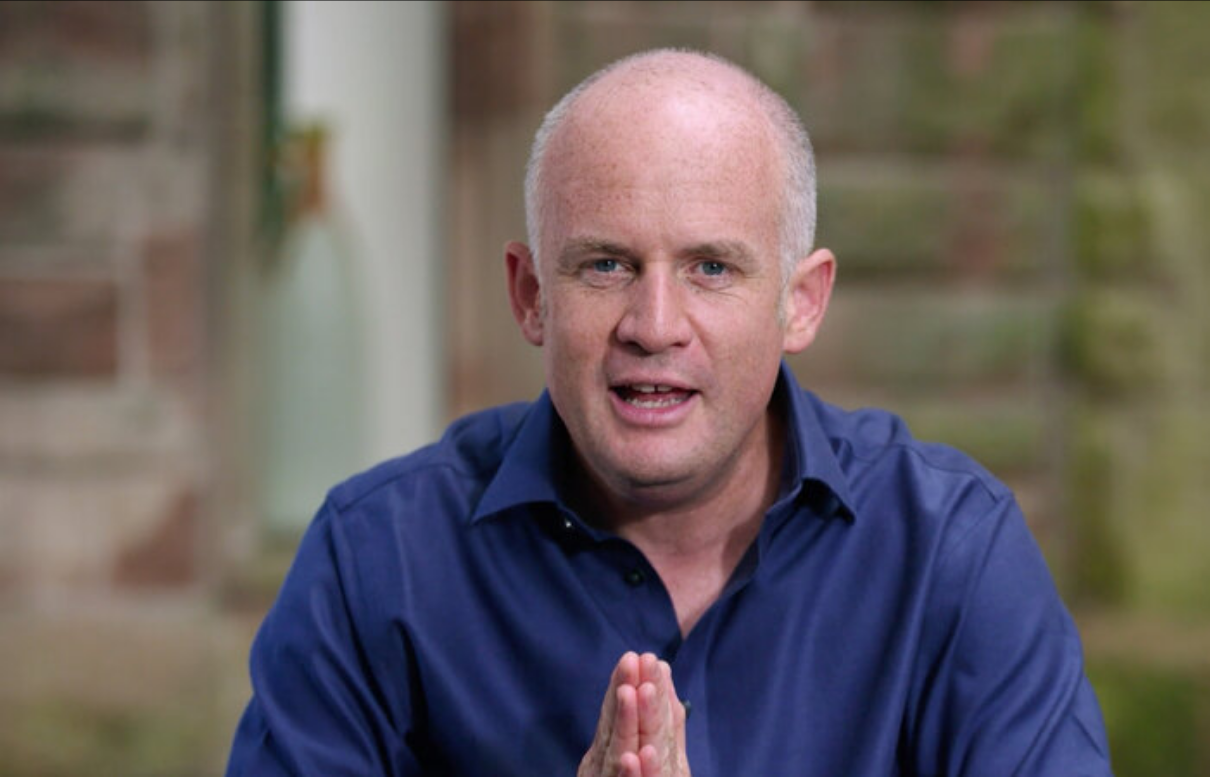 click on "10s Skip Back 10 seconds Pause 10s Skip Forward 10 seconds Loaded :  3.54% Pause Mute Current Time  0:02 - Duration  9:25
Oliver Burkeman
Lesson 19
Cosmic insignificance therapy
1x Playback Rate 2x 1.5x 1x , selected 0.5x Captions captions off , selected English  Captions" at bounding box center [605, 721] 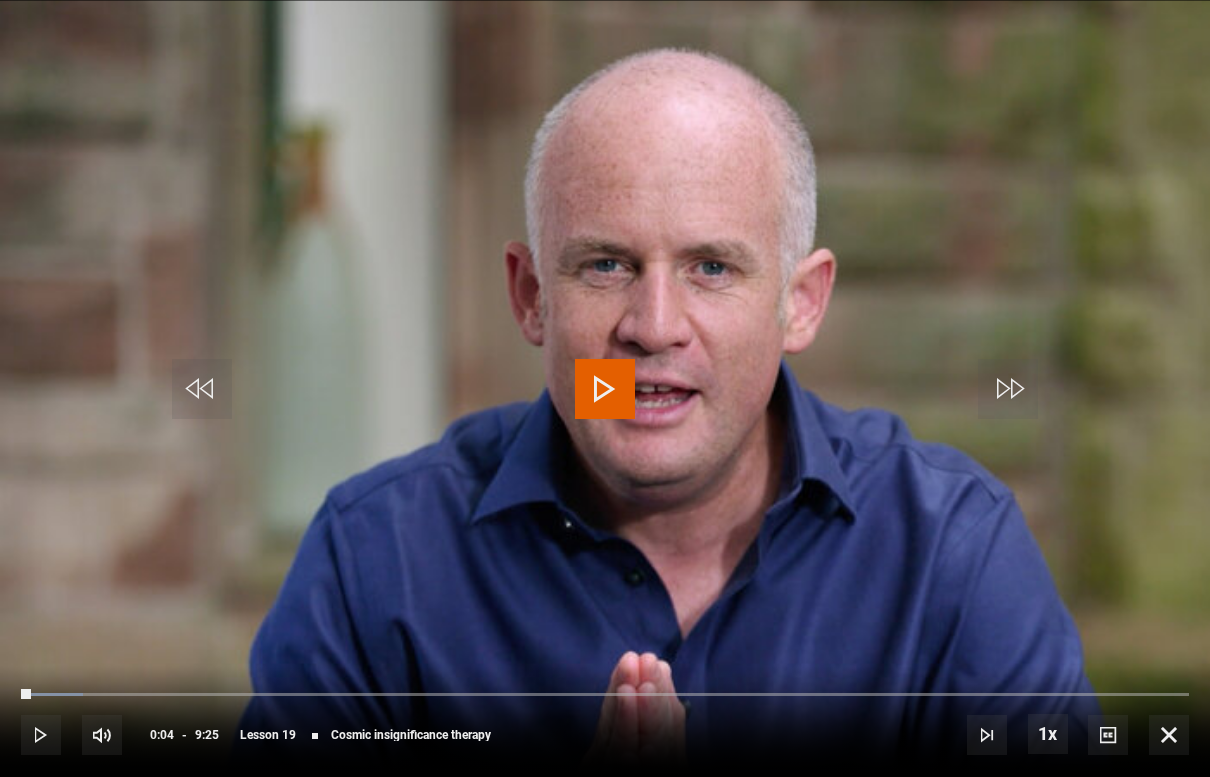 click on "10s Skip Back 10 seconds Play 10s Skip Forward 10 seconds Loaded :  5.29% Play Mute Current Time  0:04 - Duration  9:25
Oliver Burkeman
Lesson 19
Cosmic insignificance therapy
1x Playback Rate 2x 1.5x 1x , selected 0.5x Captions captions off , selected English  Captions" at bounding box center (605, 721) 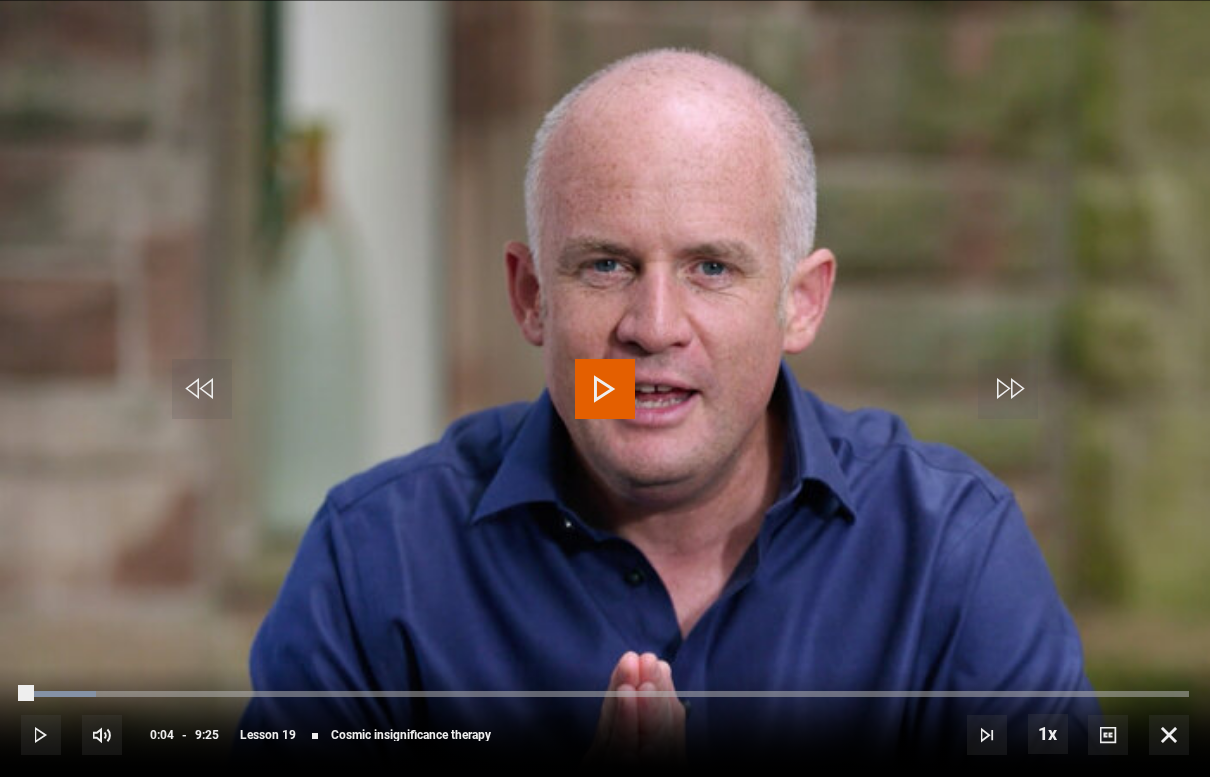 click on "Loaded :  6.42%" at bounding box center (605, 694) 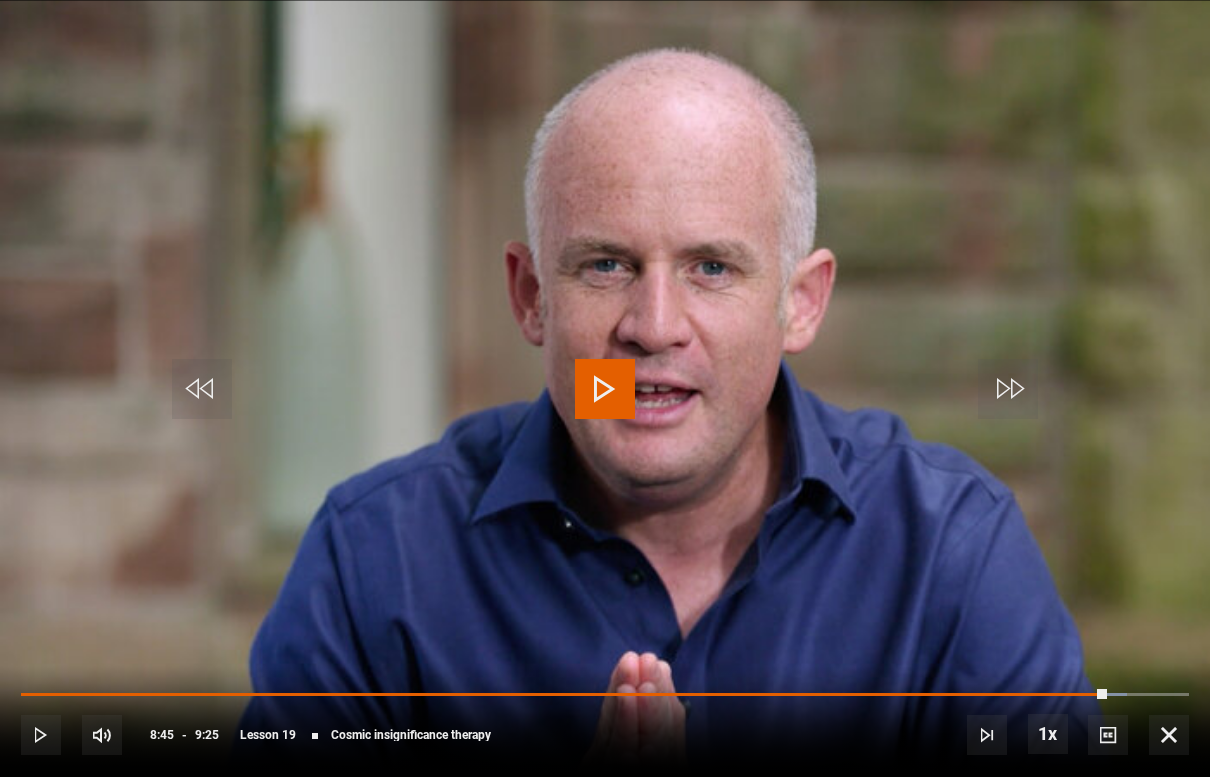 click at bounding box center (605, 389) 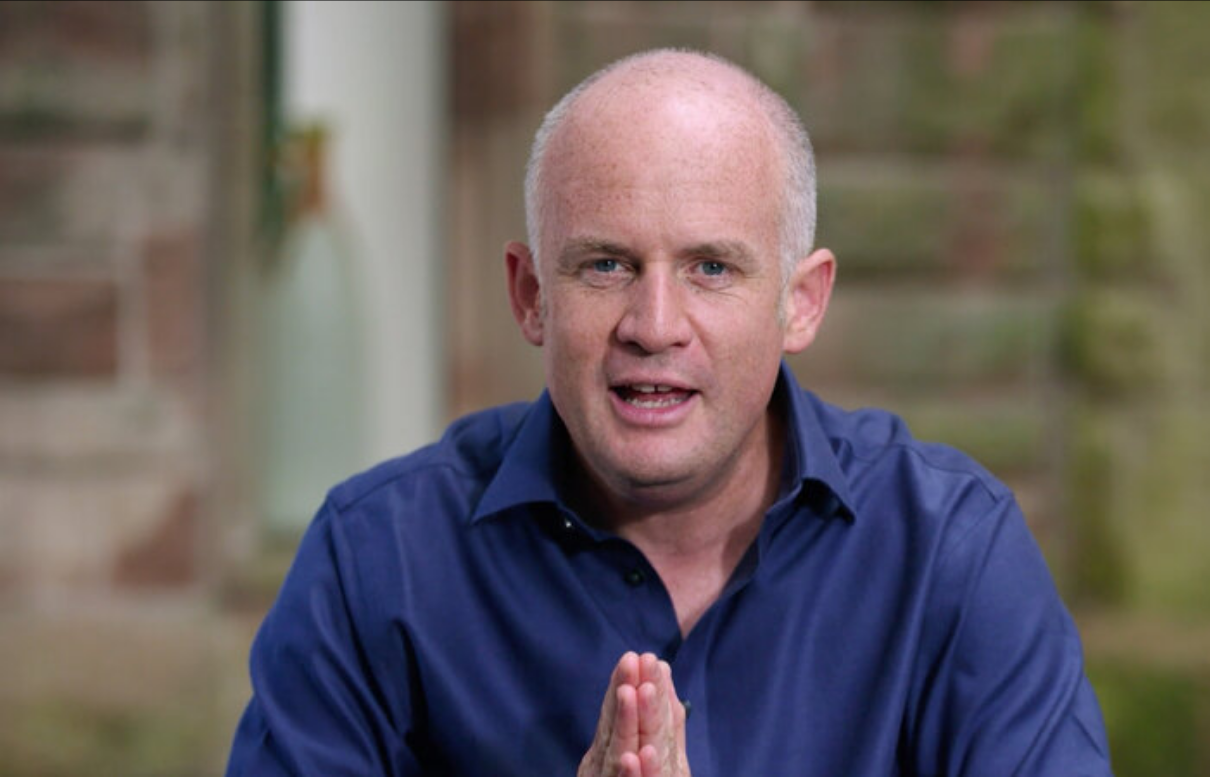click on "Video Player is loading. Play Lesson Cosmic insignificance therapy 10s Skip Back 10 seconds Pause 10s Skip Forward 10 seconds Loaded :  99.09% Pause Mute Current Time  9:13 - Duration  9:25
Oliver Burkeman
Lesson 19
Cosmic insignificance therapy
1x Playback Rate 2x 1.5x 1x , selected 0.5x Captions captions off , selected English  Captions This is a modal window.
Lesson Completed
Up next
Everyone is winging it
Cancel
Do you want to save this lesson?
Save lesson" at bounding box center (605, 388) 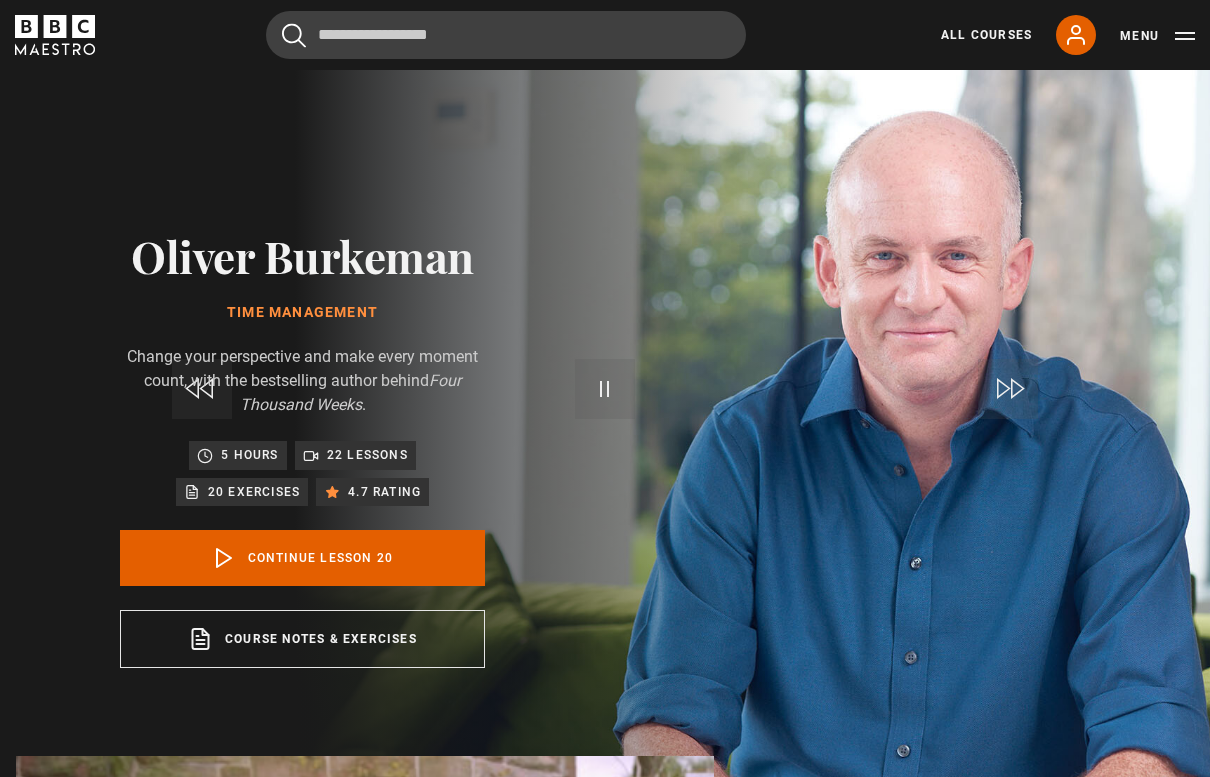 scroll, scrollTop: 24, scrollLeft: 0, axis: vertical 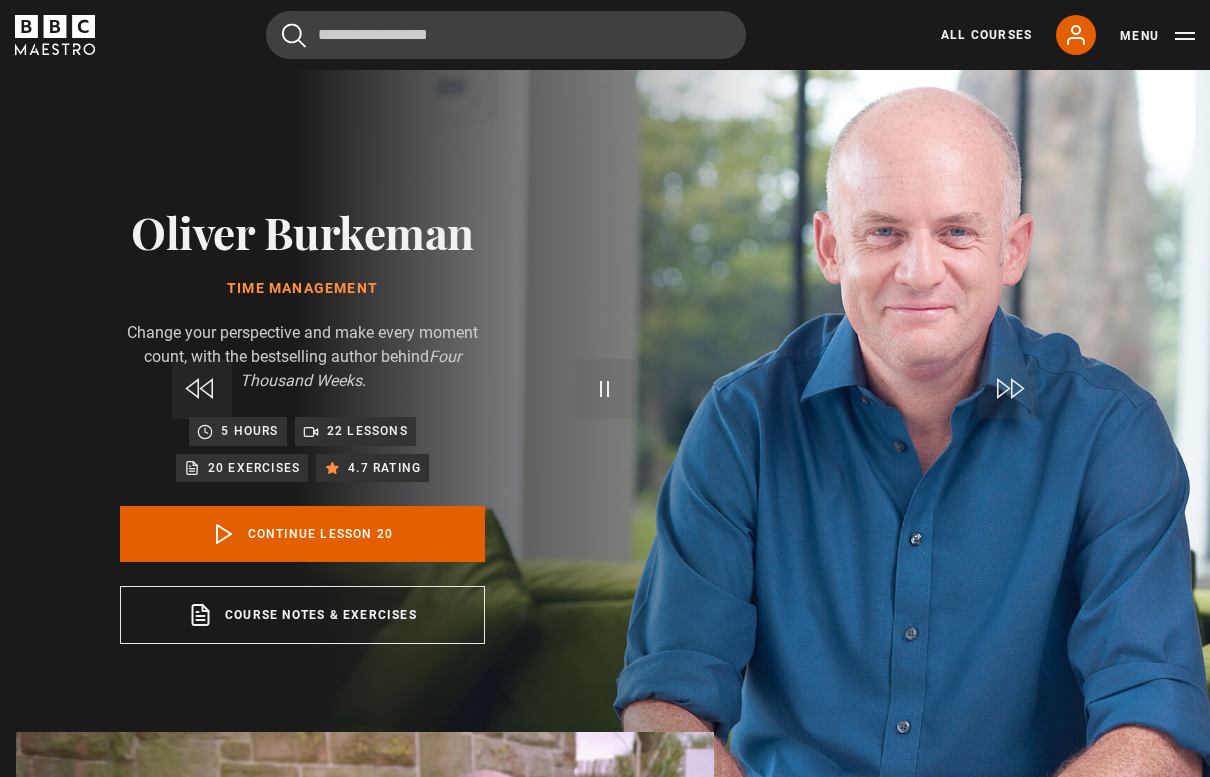 click on "Video Player is loading. Play Lesson Everyone is winging it 10s Skip Back 10 seconds Pause 10s Skip Forward 10 seconds Loaded :  16.88% Pause Mute Current Time  0:29 - Duration  7:22
[FIRST] [LAST]
Lesson 20
Everyone is winging it
1x Playback Rate 2x 1.5x 1x , selected 0.5x Captions captions off , selected English  Captions This is a modal window.
Lesson Completed
Up next
How to choose what matters
Cancel
Do you want to save this lesson?
Save lesson" at bounding box center [365, 1080] 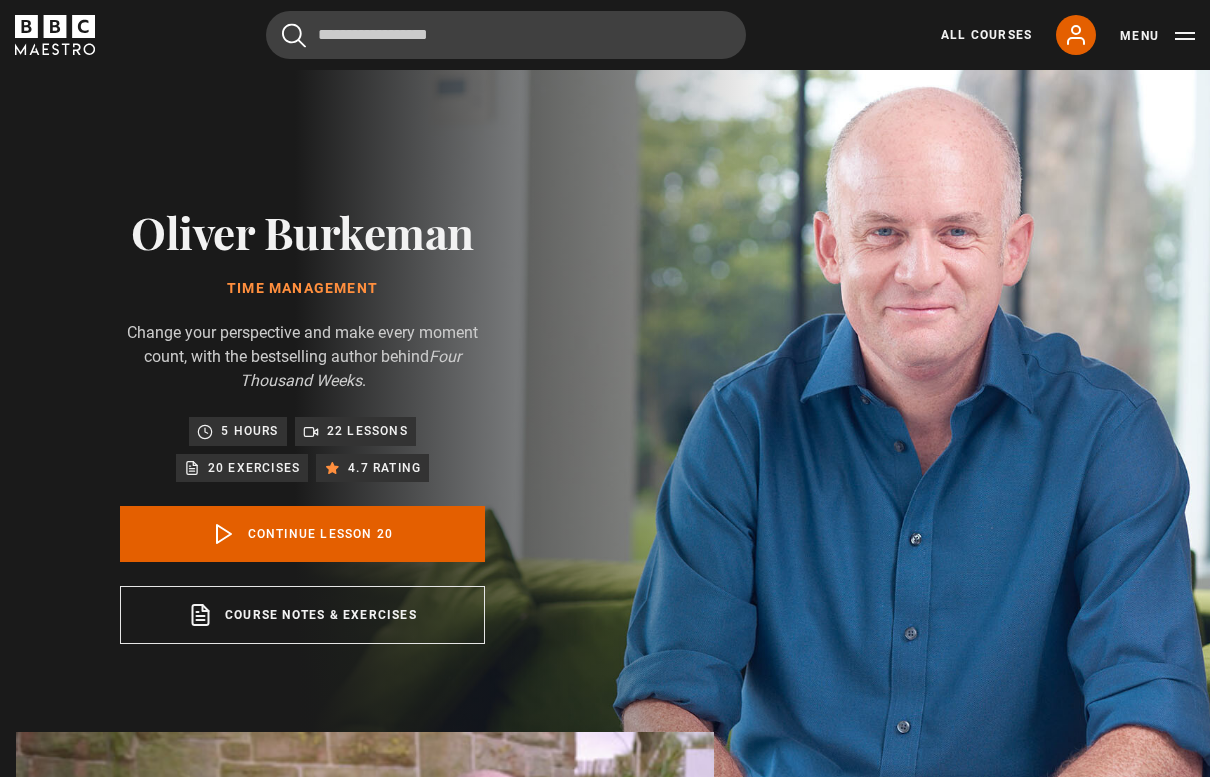 click on "Video Player is loading. Play Lesson Everyone is winging it 10s Skip Back 10 seconds Pause 10s Skip Forward 10 seconds Loaded :  18.10% Pause Mute Current Time  0:33 - Duration  7:22
[FIRST] [LAST]
Lesson 20
Everyone is winging it
1x Playback Rate 2x 1.5x 1x , selected 0.5x Captions captions off , selected English  Captions This is a modal window.
Lesson Completed
Up next
How to choose what matters
Cancel
Do you want to save this lesson?
Save lesson" at bounding box center (365, 1080) 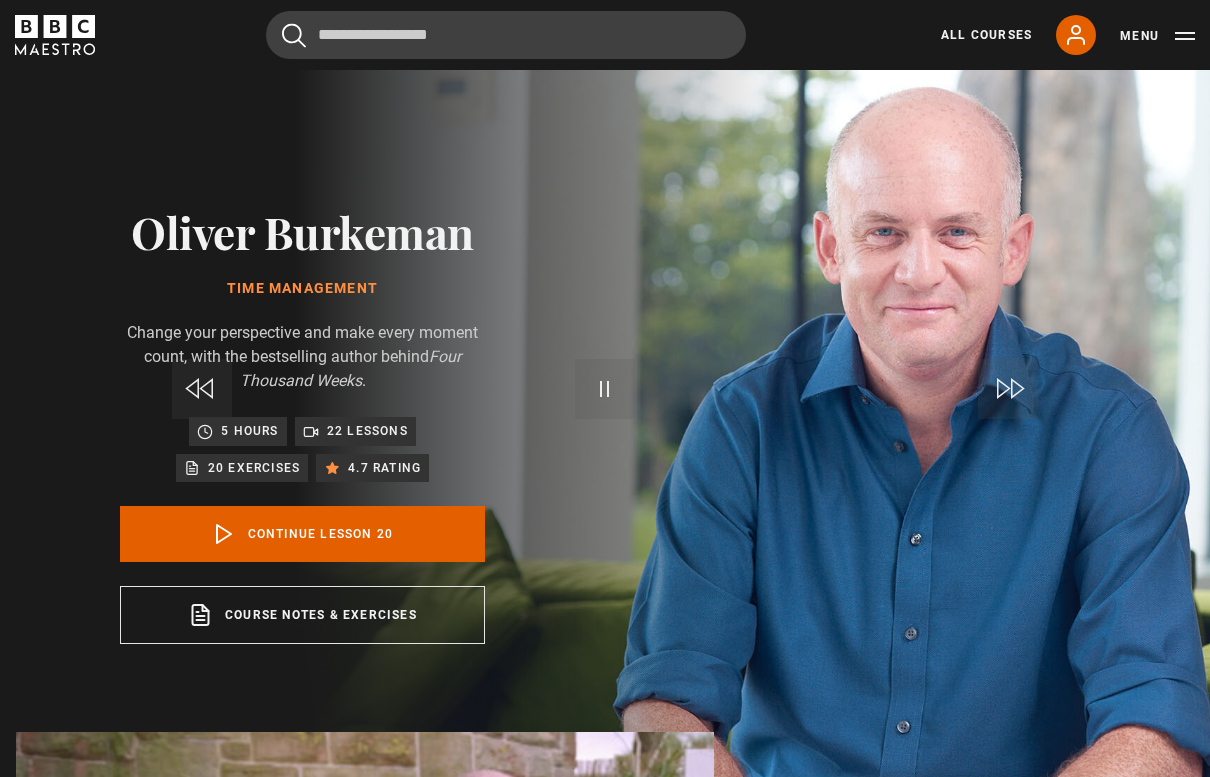 click on "Video Player is loading. Play Lesson Everyone is winging it 10s Skip Back 10 seconds Pause 10s Skip Forward 10 seconds Loaded :  54.61% Pause Mute Current Time  3:13 - Duration  7:22
[FIRST] [LAST]
Lesson 20
Everyone is winging it
1x Playback Rate 2x 1.5x 1x , selected 0.5x Captions captions off , selected English  Captions This is a modal window.
Lesson Completed
Up next
How to choose what matters
Cancel
Do you want to save this lesson?
Save lesson" at bounding box center (365, 1080) 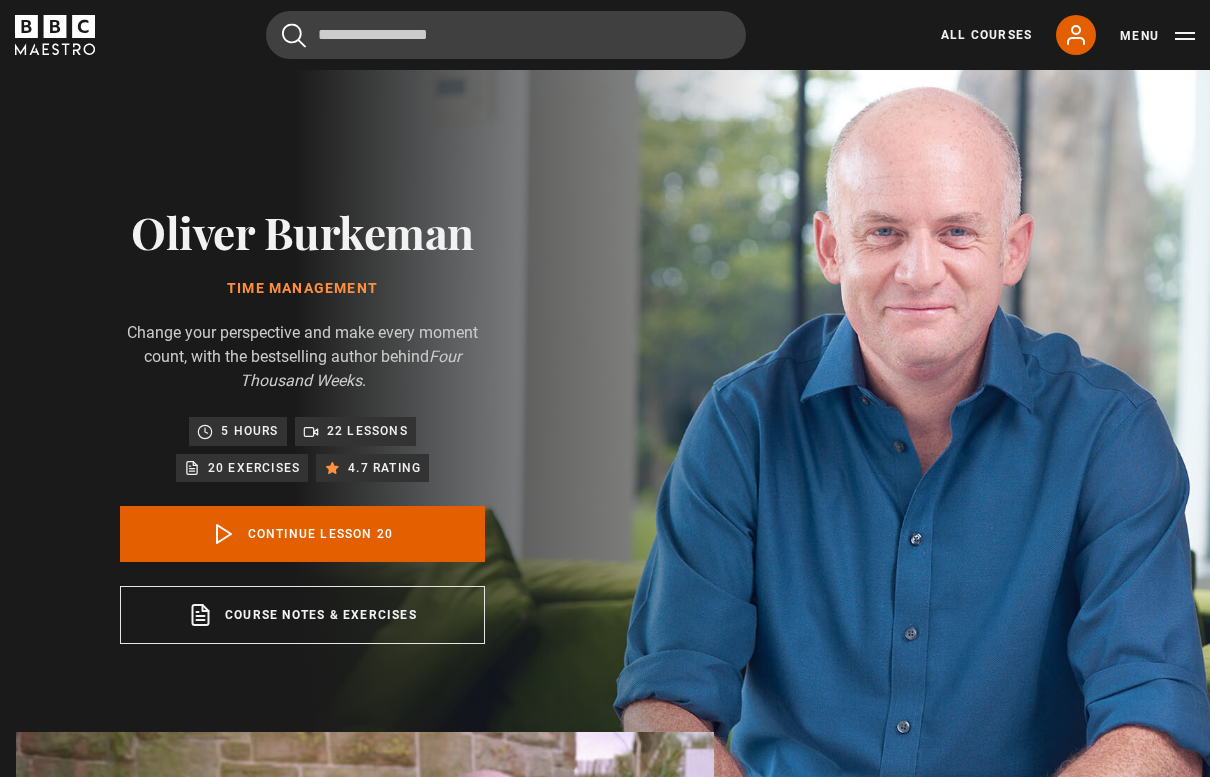 click on "Video Player is loading. Play Lesson Everyone is winging it 10s Skip Back 10 seconds Pause 10s Skip Forward 10 seconds Loaded :  55.39% Pause Mute Current Time  3:19 - Duration  7:22
[FIRST] [LAST]
Lesson 20
Everyone is winging it
1x Playback Rate 2x 1.5x 1x , selected 0.5x Captions captions off , selected English  Captions This is a modal window.
Lesson Completed
Up next
How to choose what matters
Cancel
Do you want to save this lesson?
Save lesson" at bounding box center [365, 1080] 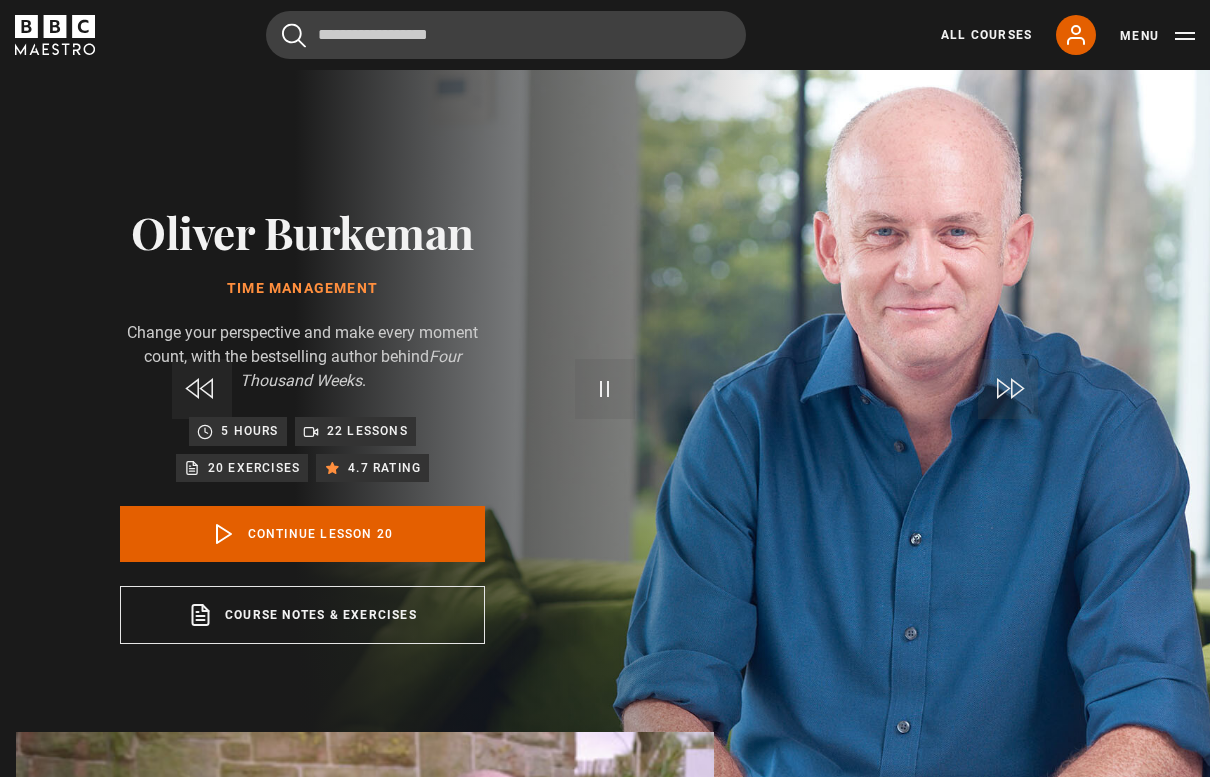 click on "Video Player is loading. Play Lesson Everyone is winging it 10s Skip Back 10 seconds Pause 10s Skip Forward 10 seconds Loaded :  99.46% Pause Mute Current Time  6:57 - Duration  7:22
[FIRST] [LAST]
Lesson 20
Everyone is winging it
1x Playback Rate 2x 1.5x 1x , selected 0.5x Captions captions off , selected English  Captions This is a modal window.
Lesson Completed
Up next
How to choose what matters
Cancel
Do you want to save this lesson?
Save lesson" at bounding box center [365, 1080] 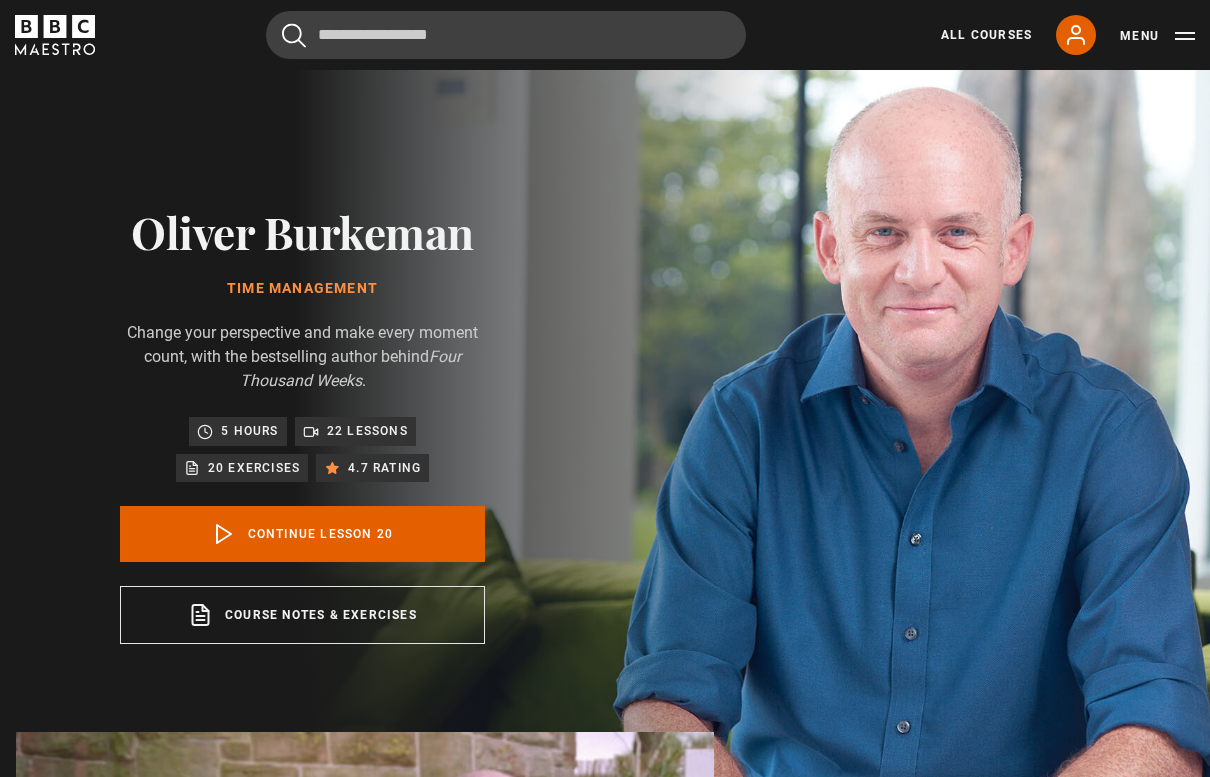 click on "Video Player is loading. Play Lesson Everyone is winging it 10s Skip Back 10 seconds Pause 10s Skip Forward 10 seconds Loaded :  99.46% Pause Mute Current Time  7:16 - Duration  7:22
[FIRST] [LAST]
Lesson 20
Everyone is winging it
1x Playback Rate 2x 1.5x 1x , selected 0.5x Captions captions off , selected English  Captions This is a modal window.
Lesson Completed
Up next
How to choose what matters
Cancel
Do you want to save this lesson?
Save lesson" at bounding box center (365, 1080) 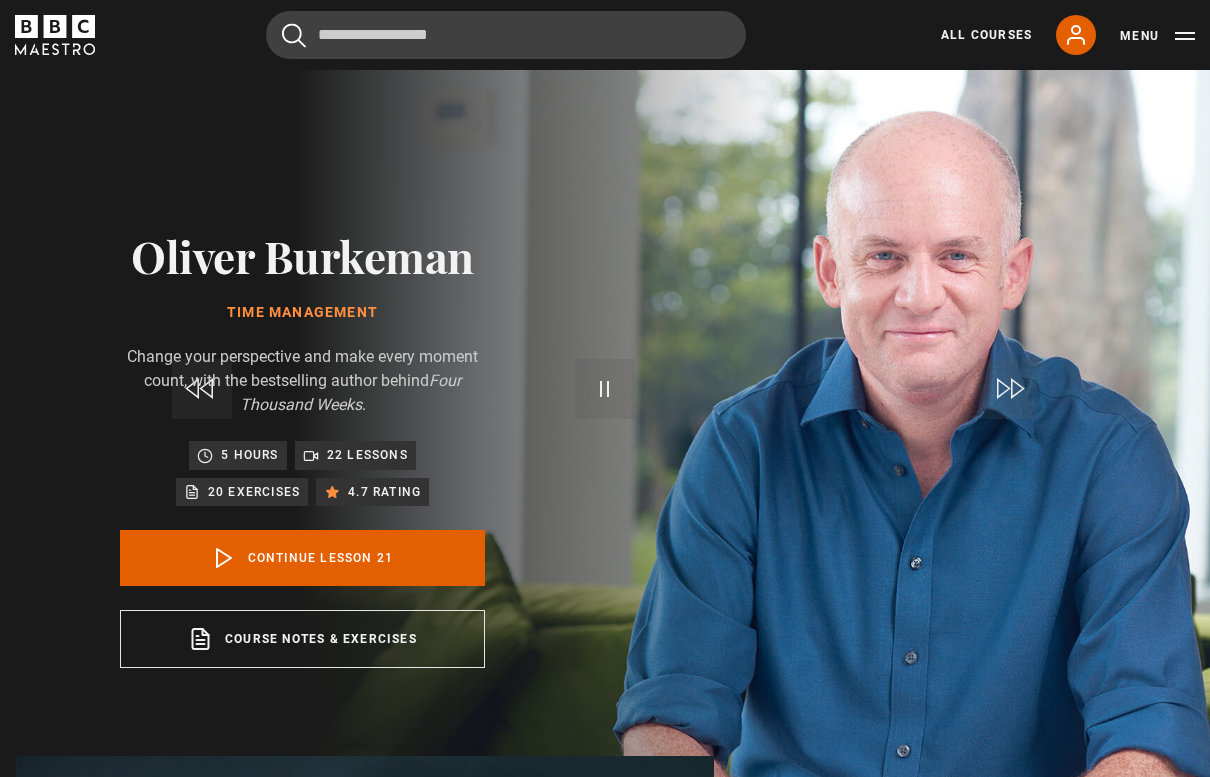 scroll, scrollTop: 24, scrollLeft: 0, axis: vertical 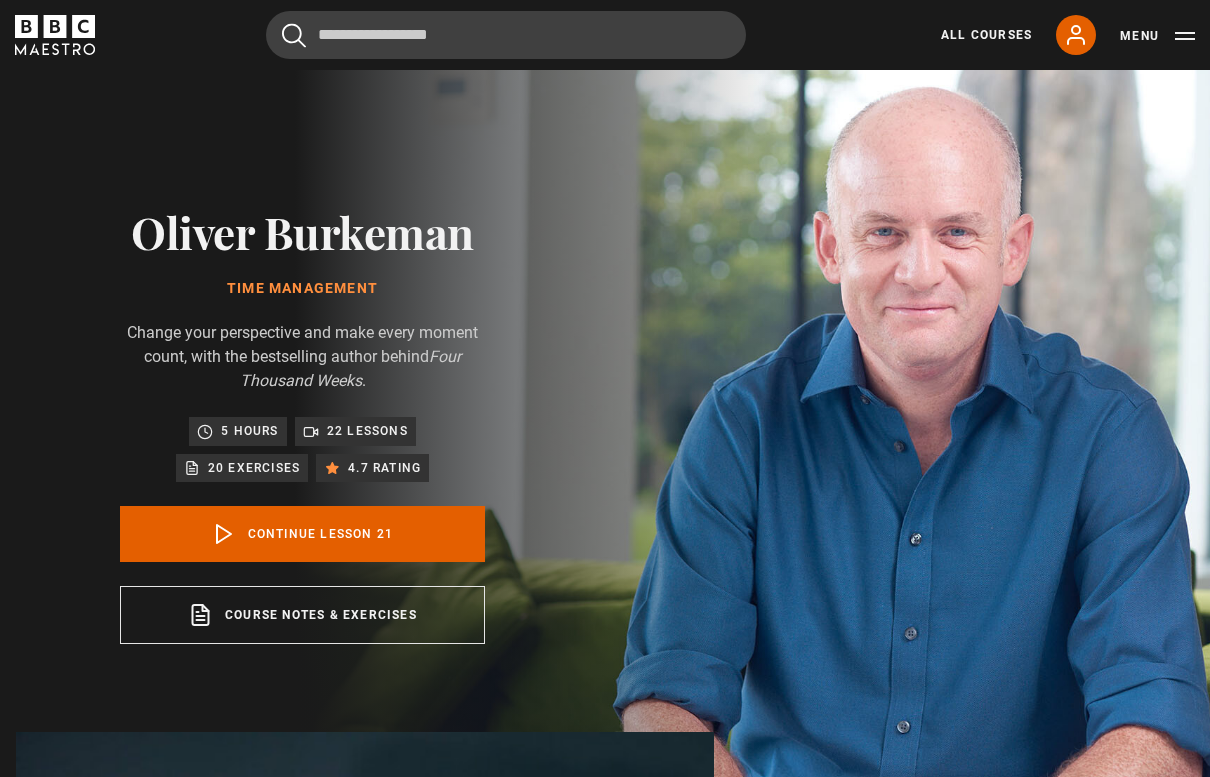 click on "Video Player is loading. Play Lesson How to choose what matters 10s Skip Back 10 seconds Pause 10s Skip Forward 10 seconds Loaded :  7.81% Pause Mute Current Time  0:22 - Duration  15:59
Oliver Burkeman
Lesson 21
How to choose what matters
1x Playback Rate 2x 1.5x 1x , selected 0.5x Captions captions off , selected English  Captions This is a modal window.
Lesson Completed
Up next
Conclusion: Starting from sanity
Cancel
Do you want to save this lesson?
Save lesson" at bounding box center [365, 1080] 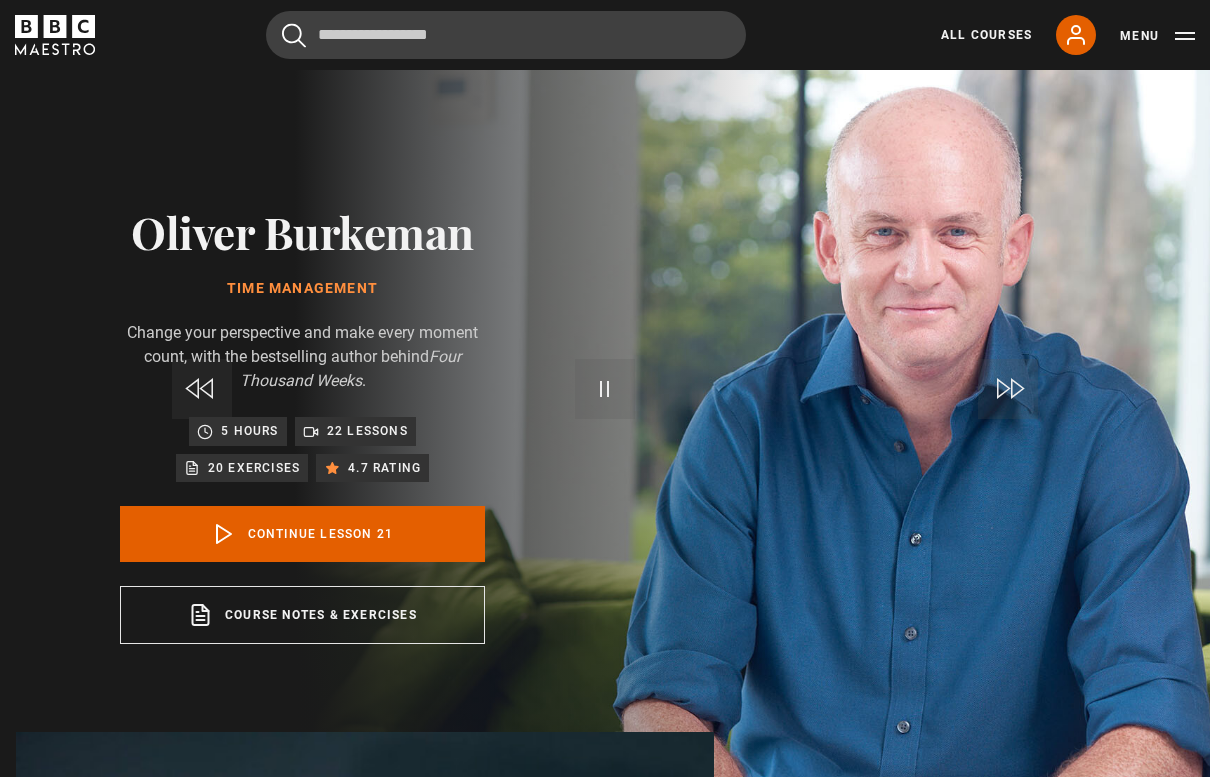 click on "Video Player is loading. Play Lesson How to choose what matters 10s Skip Back 10 seconds Pause 10s Skip Forward 10 seconds Loaded :  35.95% Pause Mute Current Time  4:58 - Duration  15:59
Oliver Burkeman
Lesson 21
How to choose what matters
1x Playback Rate 2x 1.5x 1x , selected 0.5x Captions captions off , selected English  Captions This is a modal window.
Lesson Completed
Up next
Conclusion: Starting from sanity
Cancel
Do you want to save this lesson?
Save lesson" at bounding box center (365, 1080) 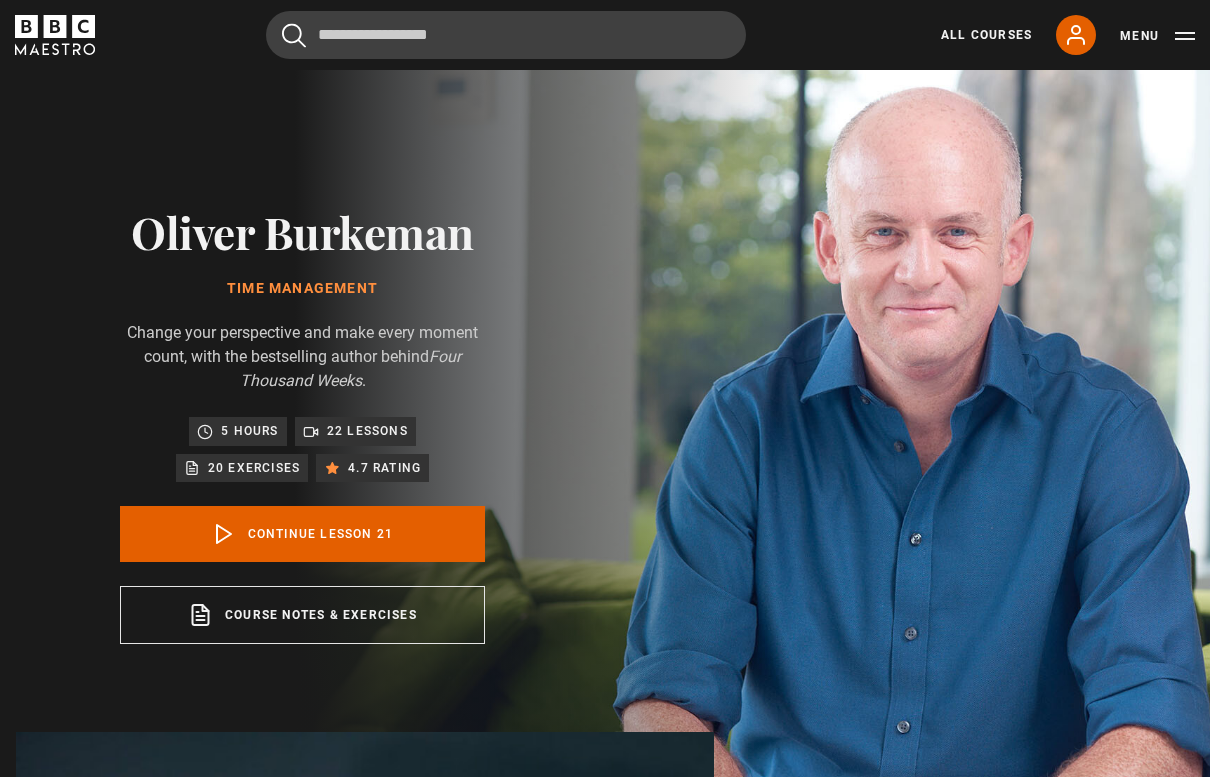 click on "Video Player is loading. Play Lesson How to choose what matters 10s Skip Back 10 seconds Pause 10s Skip Forward 10 seconds Loaded :  42.19% Pause Mute Current Time  5:58 - Duration  15:59
Oliver Burkeman
Lesson 21
How to choose what matters
1x Playback Rate 2x 1.5x 1x , selected 0.5x Captions captions off , selected English  Captions This is a modal window.
Lesson Completed
Up next
Conclusion: Starting from sanity
Cancel
Do you want to save this lesson?
Save lesson" at bounding box center (365, 1080) 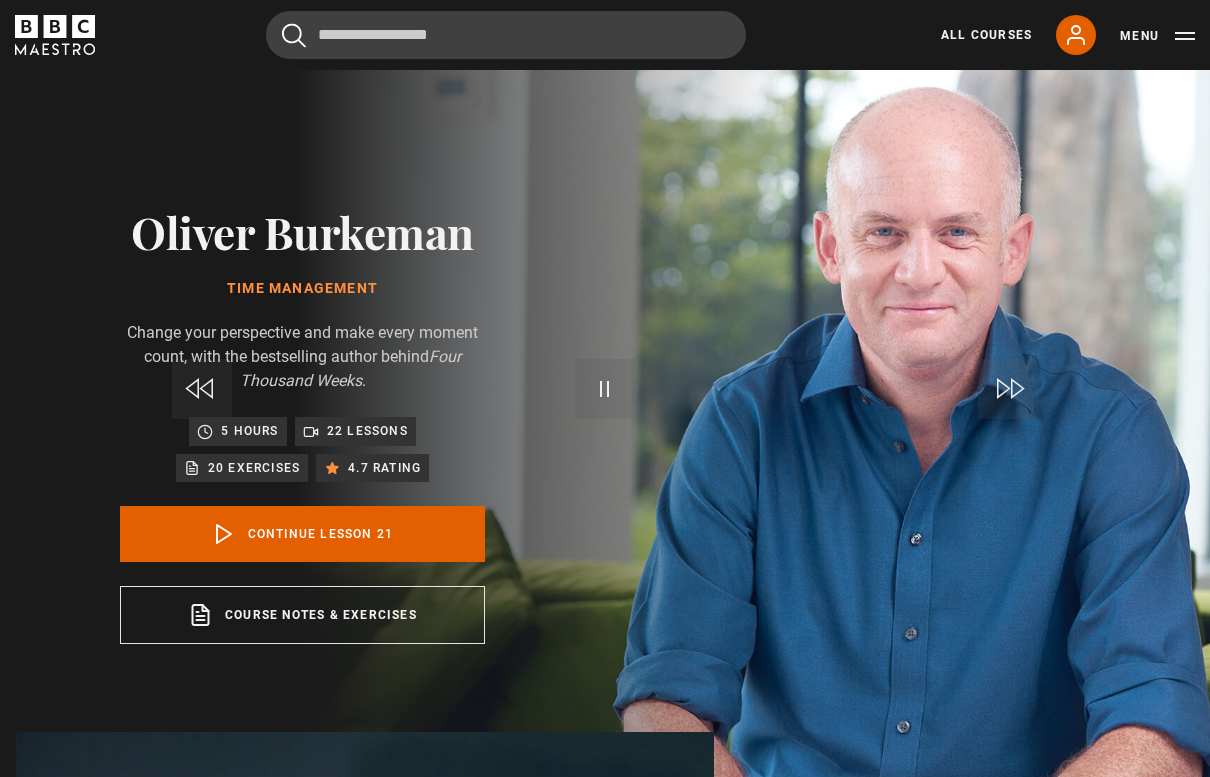 click on "Video Player is loading. Play Lesson How to choose what matters 10s Skip Back 10 seconds Pause 10s Skip Forward 10 seconds Loaded :  63.06% Pause Mute Current Time  9:15 - Duration  15:59
Oliver Burkeman
Lesson 21
How to choose what matters
1x Playback Rate 2x 1.5x 1x , selected 0.5x Captions captions off , selected English  Captions This is a modal window.
Lesson Completed
Up next
Conclusion: Starting from sanity
Cancel
Do you want to save this lesson?
Save lesson" at bounding box center [365, 1080] 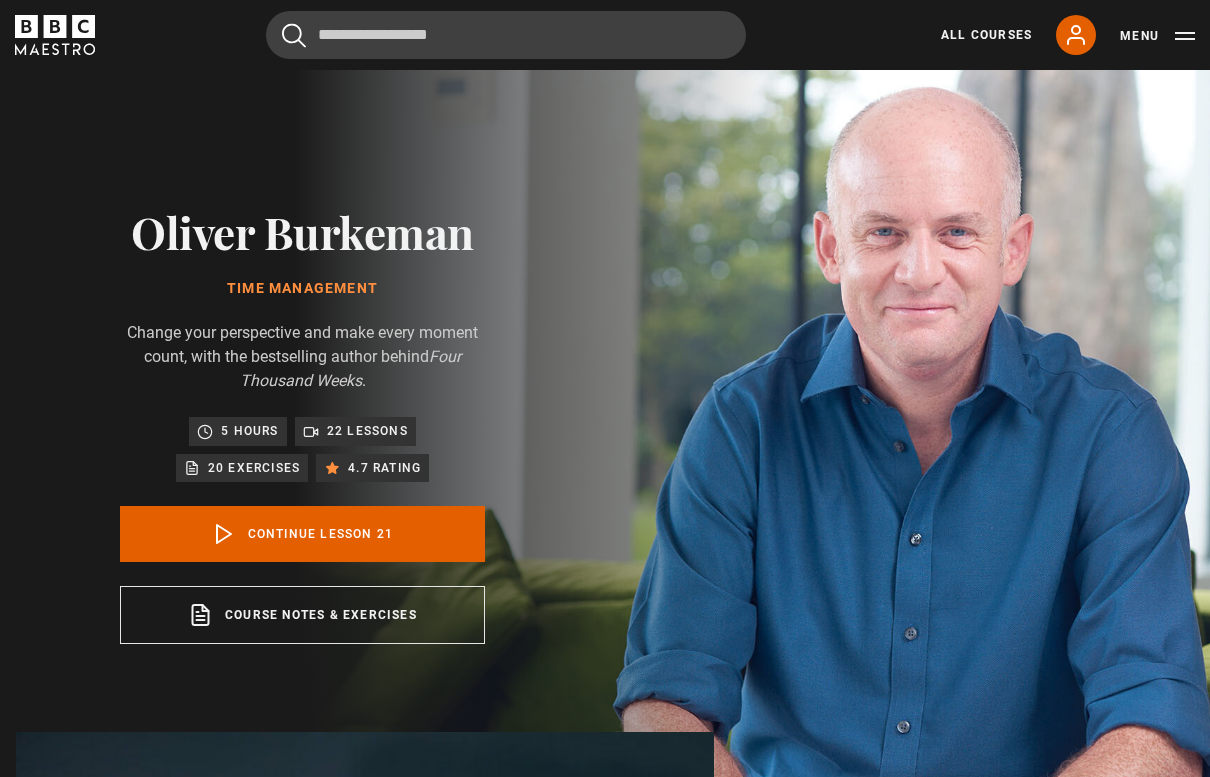 click on "Video Player is loading. Play Lesson How to choose what matters 10s Skip Back 10 seconds Pause 10s Skip Forward 10 seconds Loaded :  73.50% Pause Mute Current Time  11:00 - Duration  15:59
Oliver Burkeman
Lesson 21
How to choose what matters
1x Playback Rate 2x 1.5x 1x , selected 0.5x Captions captions off , selected English  Captions This is a modal window.
Lesson Completed
Up next
Conclusion: Starting from sanity
Cancel
Do you want to save this lesson?
Save lesson" at bounding box center (365, 1080) 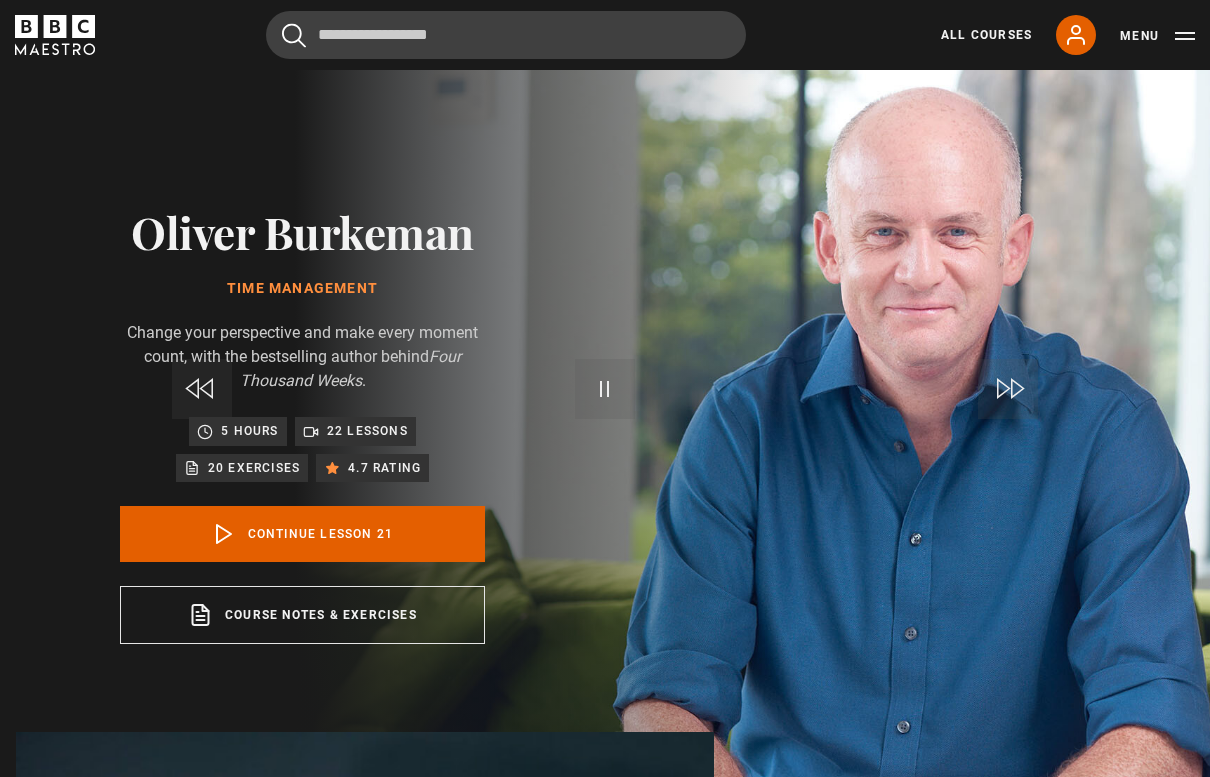 click on "Video Player is loading. Play Lesson How to choose what matters 10s Skip Back 10 seconds Pause 10s Skip Forward 10 seconds Loaded :  74.53% Pause Mute Current Time  11:04 - Duration  15:59
Oliver Burkeman
Lesson 21
How to choose what matters
1x Playback Rate 2x 1.5x 1x , selected 0.5x Captions captions off , selected English  Captions This is a modal window.
Lesson Completed
Up next
Conclusion: Starting from sanity
Cancel
Do you want to save this lesson?
Save lesson" at bounding box center (365, 1080) 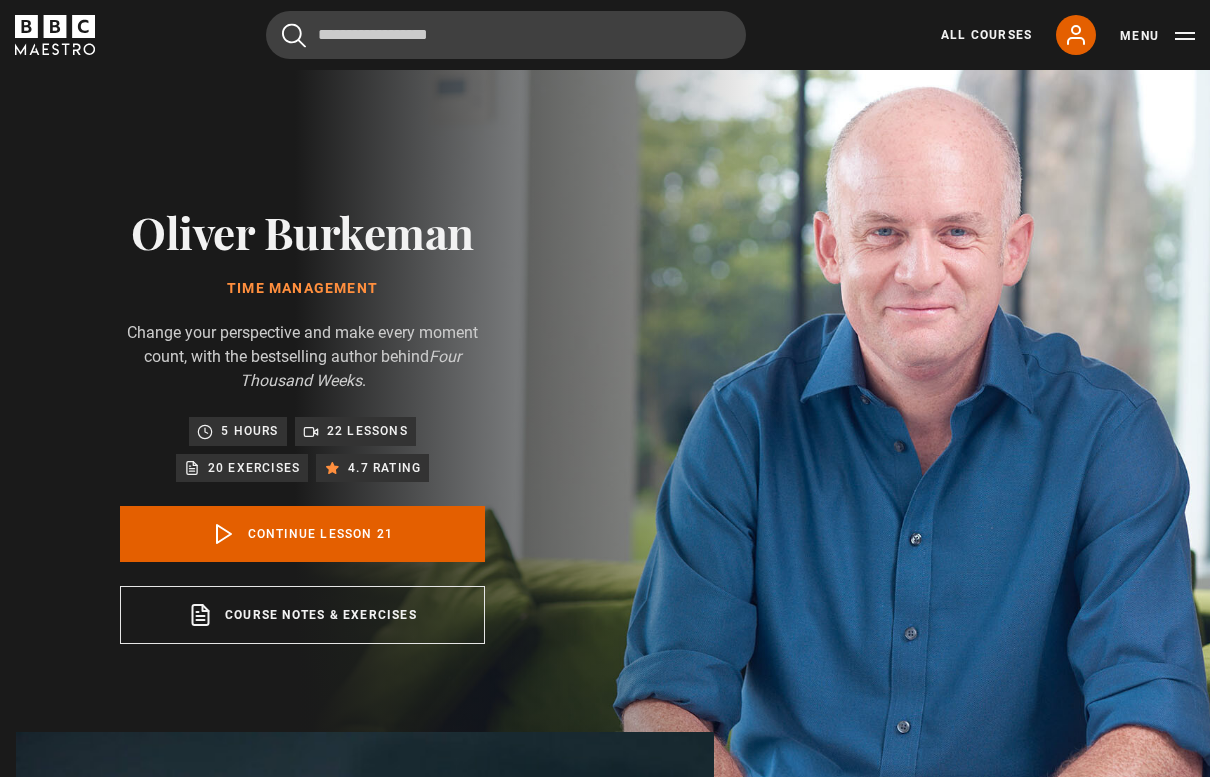 click on "Video Player is loading. Play Lesson How to choose what matters 10s Skip Back 10 seconds Pause 10s Skip Forward 10 seconds Loaded :  82.35% Pause Mute Current Time  12:24 - Duration  15:59
Oliver Burkeman
Lesson 21
How to choose what matters
1x Playback Rate 2x 1.5x 1x , selected 0.5x Captions captions off , selected English  Captions This is a modal window.
Lesson Completed
Up next
Conclusion: Starting from sanity
Cancel
Do you want to save this lesson?
Save lesson" at bounding box center [365, 1080] 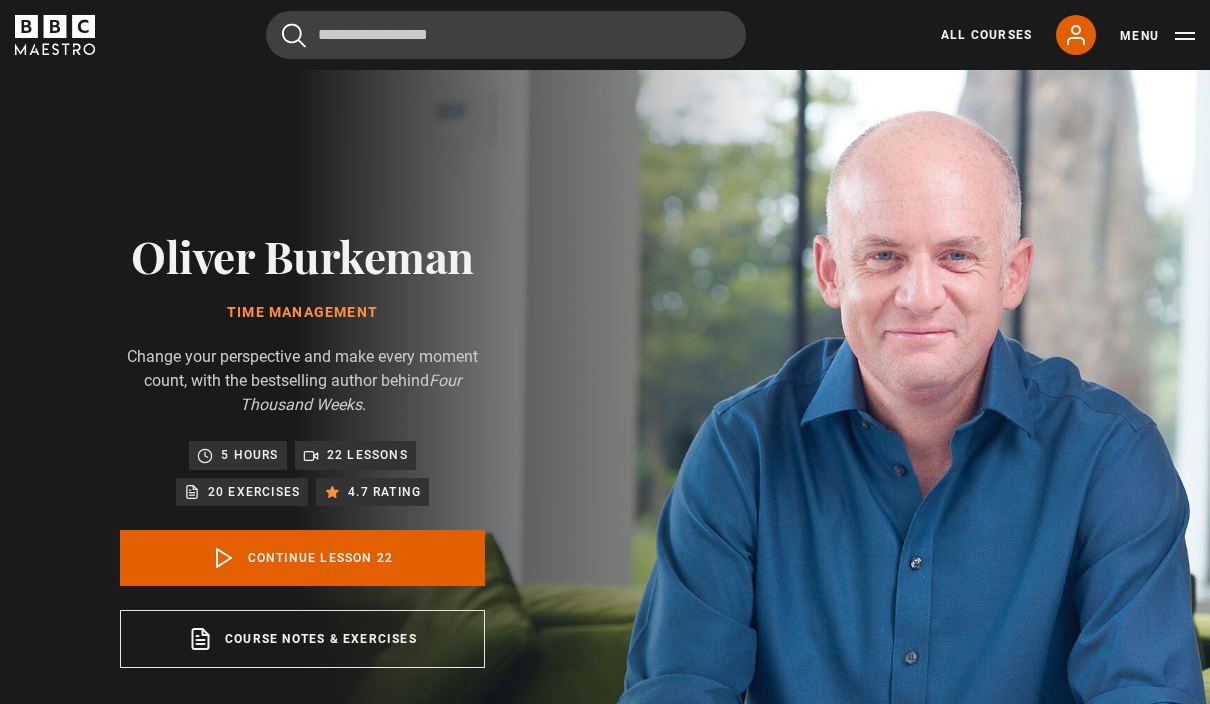 scroll, scrollTop: 826, scrollLeft: 0, axis: vertical 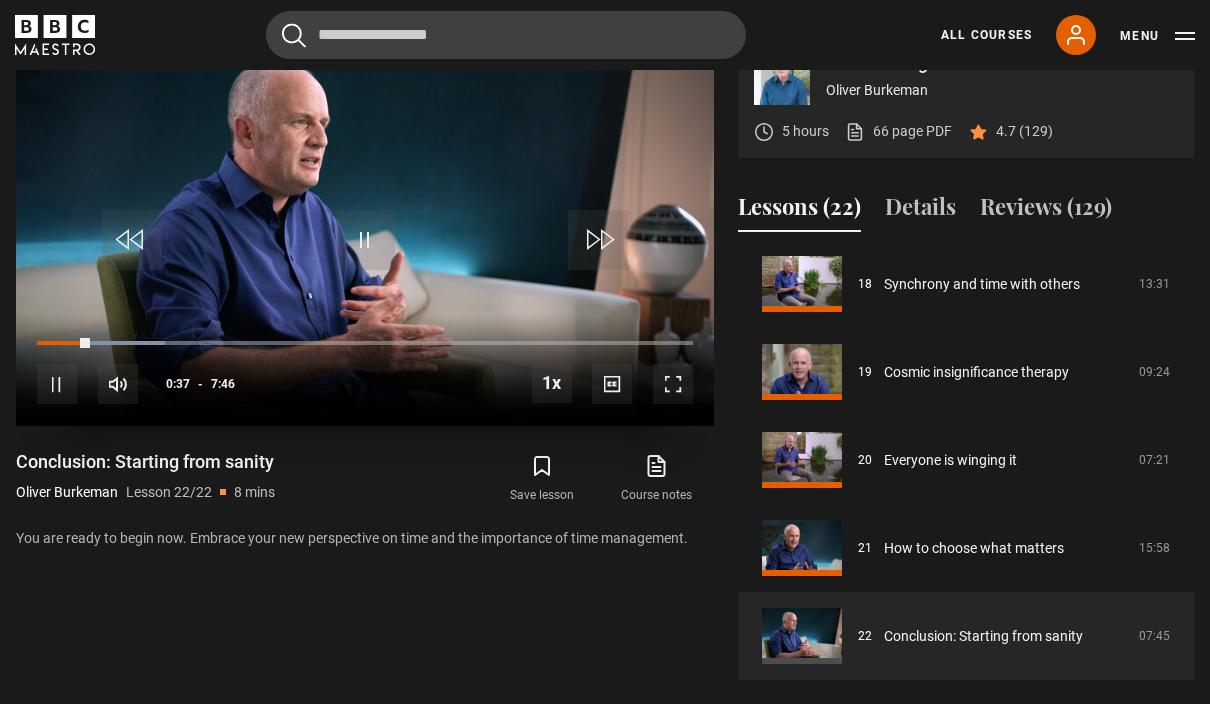 click on "Video Player is loading. Play Lesson Conclusion: Starting from sanity 10s Skip Back 10 seconds Pause 10s Skip Forward 10 seconds Loaded :  19.57% Pause Mute Current Time  0:37 - Duration  7:46
[FIRST] [LAST]
Lesson 22
Conclusion: Starting from sanity
1x Playback Rate 2x 1.5x 1x , selected 0.5x Captions captions off , selected English  Captions This is a modal window." at bounding box center [365, 229] 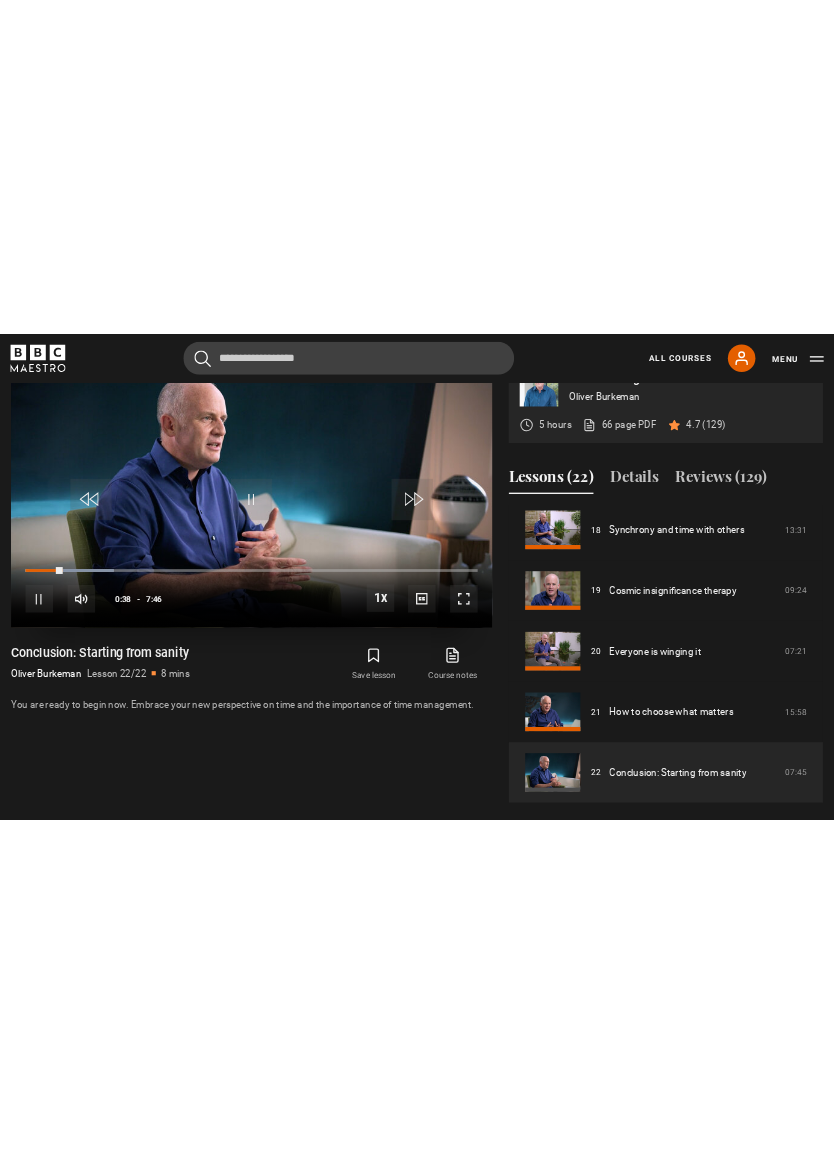 scroll, scrollTop: 24, scrollLeft: 0, axis: vertical 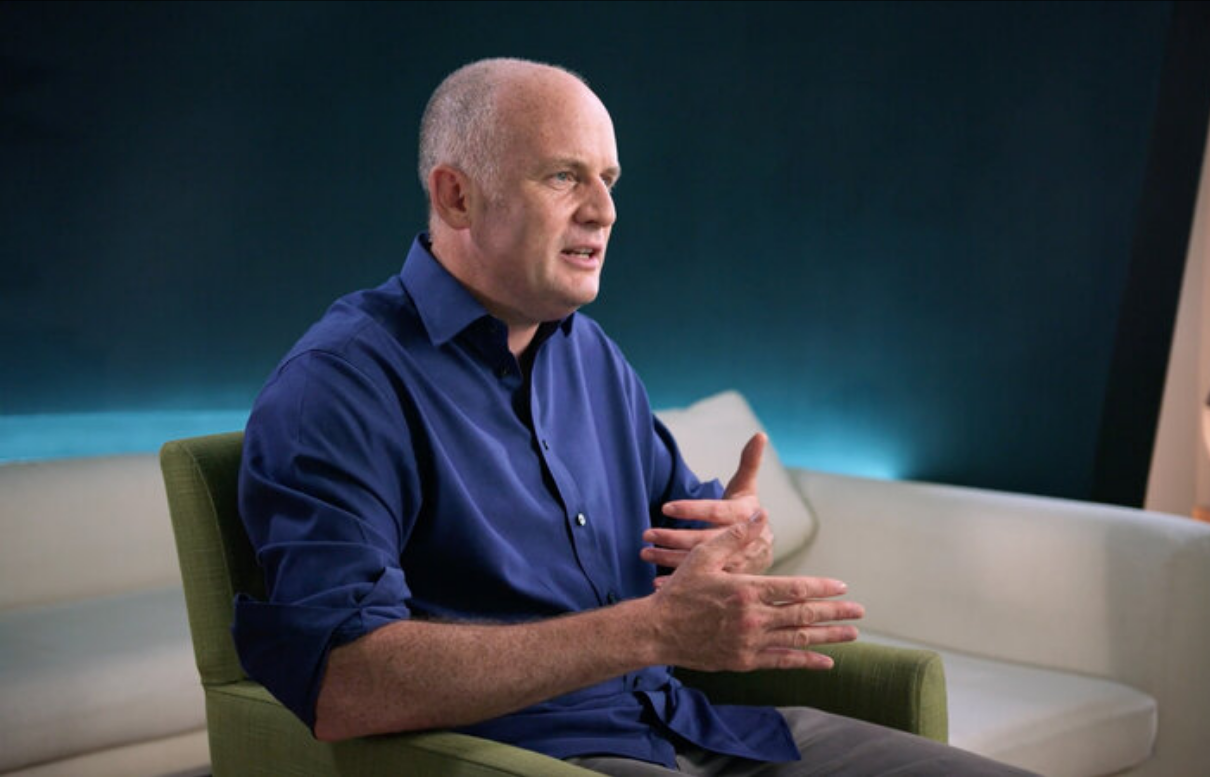 click on "Video Player is loading. Play Lesson Conclusion: Starting from sanity 10s Skip Back 10 seconds Pause 10s Skip Forward 10 seconds Loaded :  26.81% Pause Mute Current Time  1:17 - Duration  7:46
[FIRST] [LAST]
Lesson 22
Conclusion: Starting from sanity
1x Playback Rate 2x 1.5x 1x , selected 0.5x Captions captions off , selected English  Captions This is a modal window." at bounding box center [605, 388] 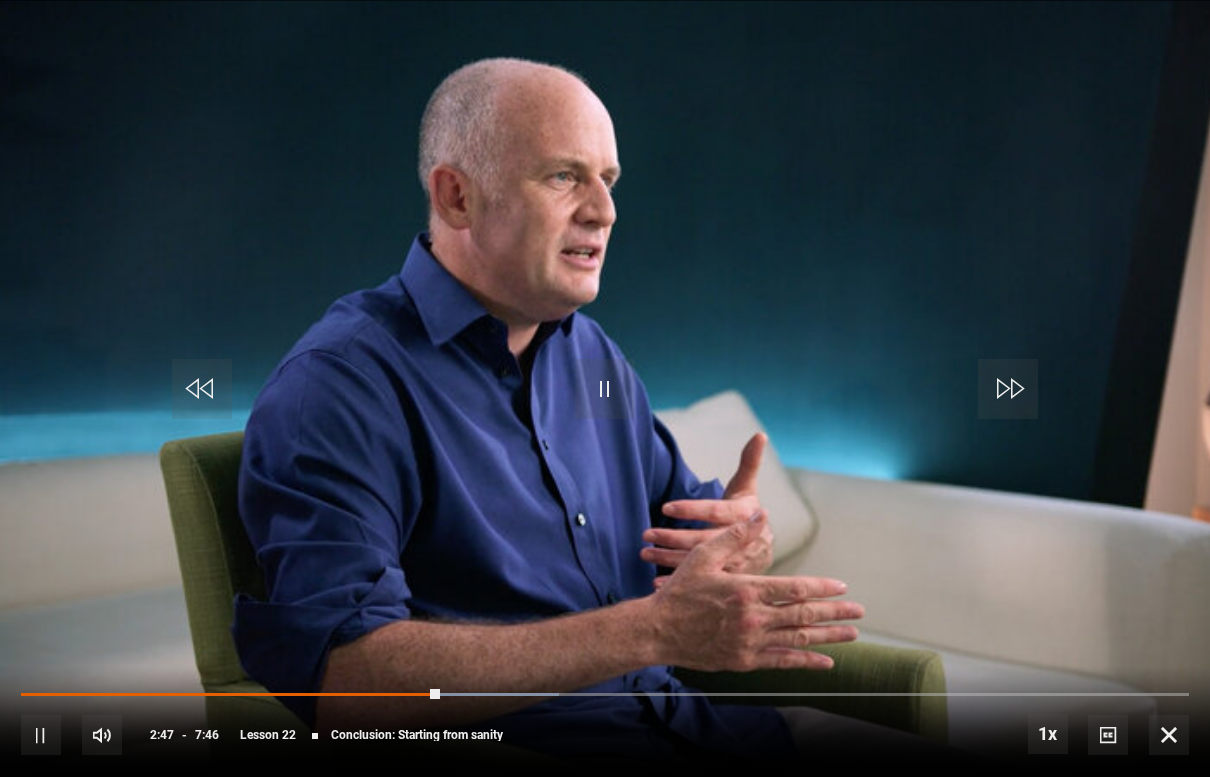 click on "Video Player is loading. Play Lesson Conclusion: Starting from sanity 10s Skip Back 10 seconds Pause 10s Skip Forward 10 seconds Loaded :  46.08% Pause Mute Current Time  2:47 - Duration  7:46
[FIRST] [LAST]
Lesson 22
Conclusion: Starting from sanity
1x Playback Rate 2x 1.5x 1x , selected 0.5x Captions captions off , selected English  Captions This is a modal window." at bounding box center [605, 388] 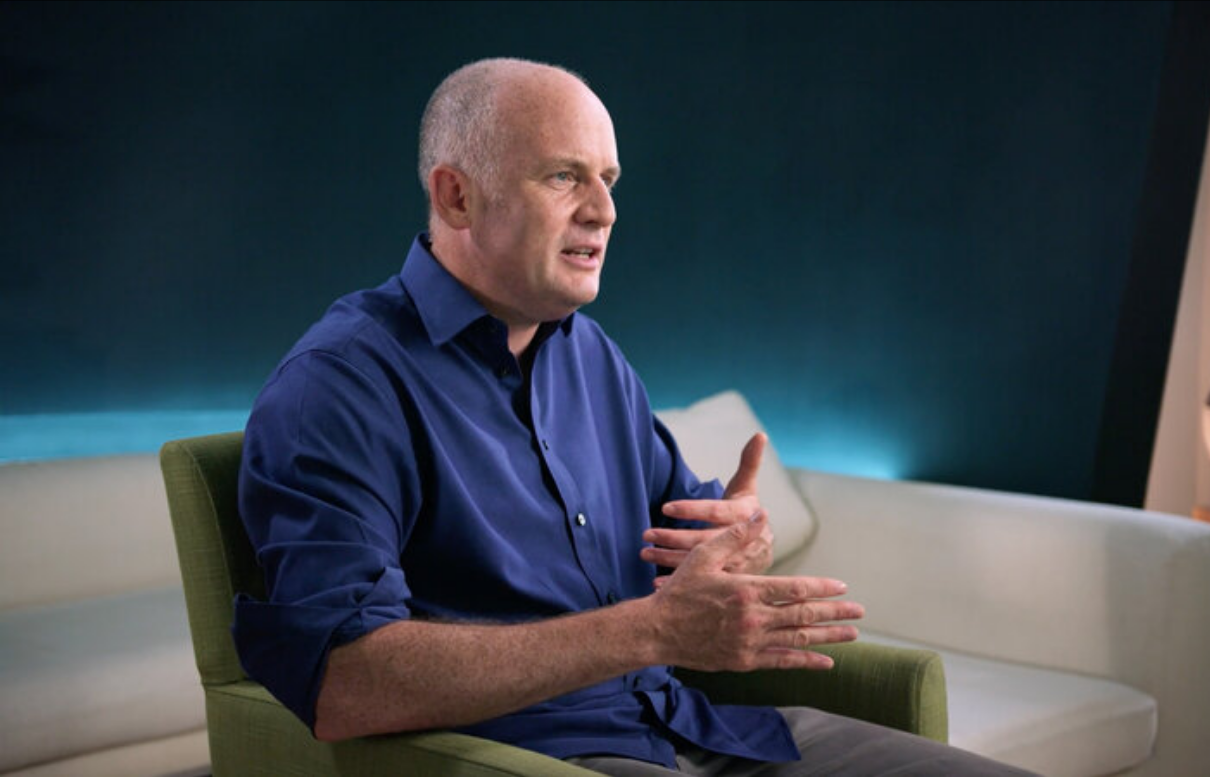 click on "Video Player is loading. Play Lesson Conclusion: Starting from sanity 10s Skip Back 10 seconds Pause 10s Skip Forward 10 seconds Loaded :  47.13% Pause Mute Current Time  2:51 - Duration  7:46
[FIRST] [LAST]
Lesson 22
Conclusion: Starting from sanity
1x Playback Rate 2x 1.5x 1x , selected 0.5x Captions captions off , selected English  Captions This is a modal window." at bounding box center (605, 388) 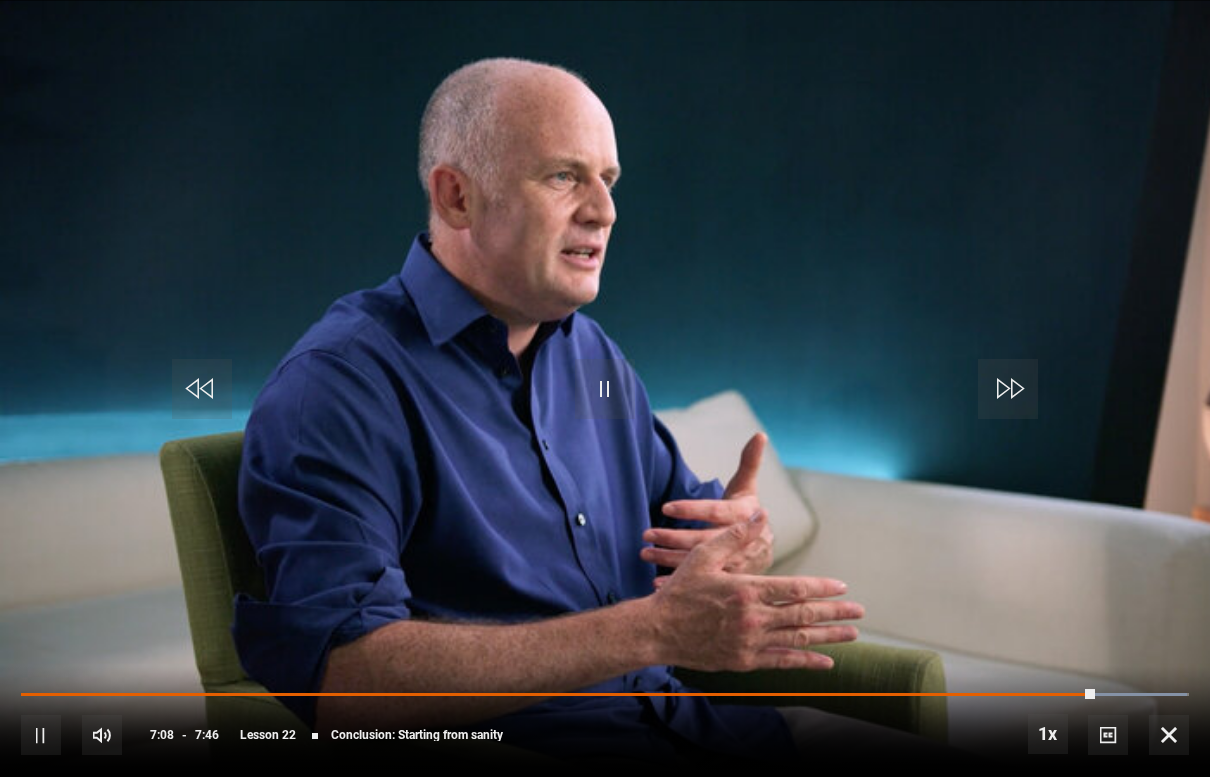 click on "Video Player is loading. Play Lesson Conclusion: Starting from sanity 10s Skip Back 10 seconds Pause 10s Skip Forward 10 seconds Loaded :  99.78% Pause Mute Current Time  7:08 - Duration  7:46
[FIRST] [LAST]
Lesson 22
Conclusion: Starting from sanity
1x Playback Rate 2x 1.5x 1x , selected 0.5x Captions captions off , selected English  Captions This is a modal window." at bounding box center [605, 388] 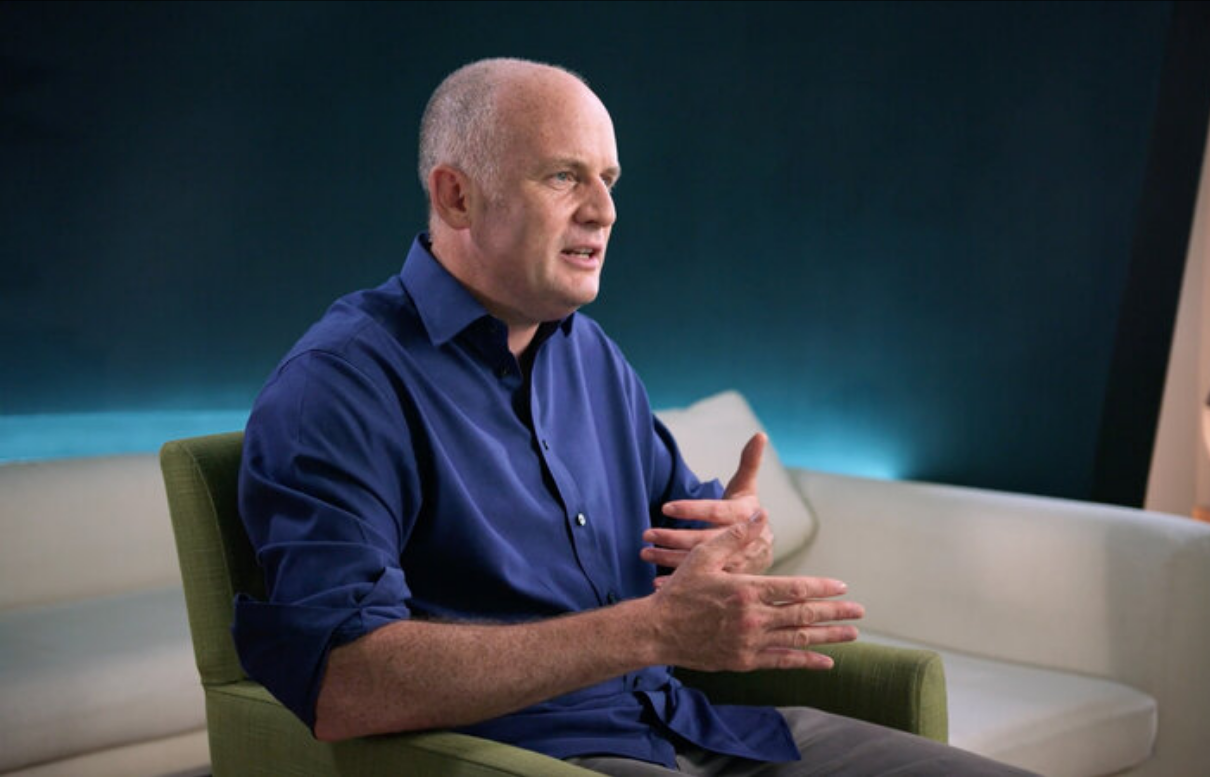 click on "Video Player is loading. Play Lesson Conclusion: Starting from sanity 10s Skip Back 10 seconds Pause 10s Skip Forward 10 seconds Loaded :  99.78% Pause Mute Current Time  7:11 - Duration  7:46
[FIRST] [LAST]
Lesson 22
Conclusion: Starting from sanity
1x Playback Rate 2x 1.5x 1x , selected 0.5x Captions captions off , selected English  Captions This is a modal window." at bounding box center (605, 388) 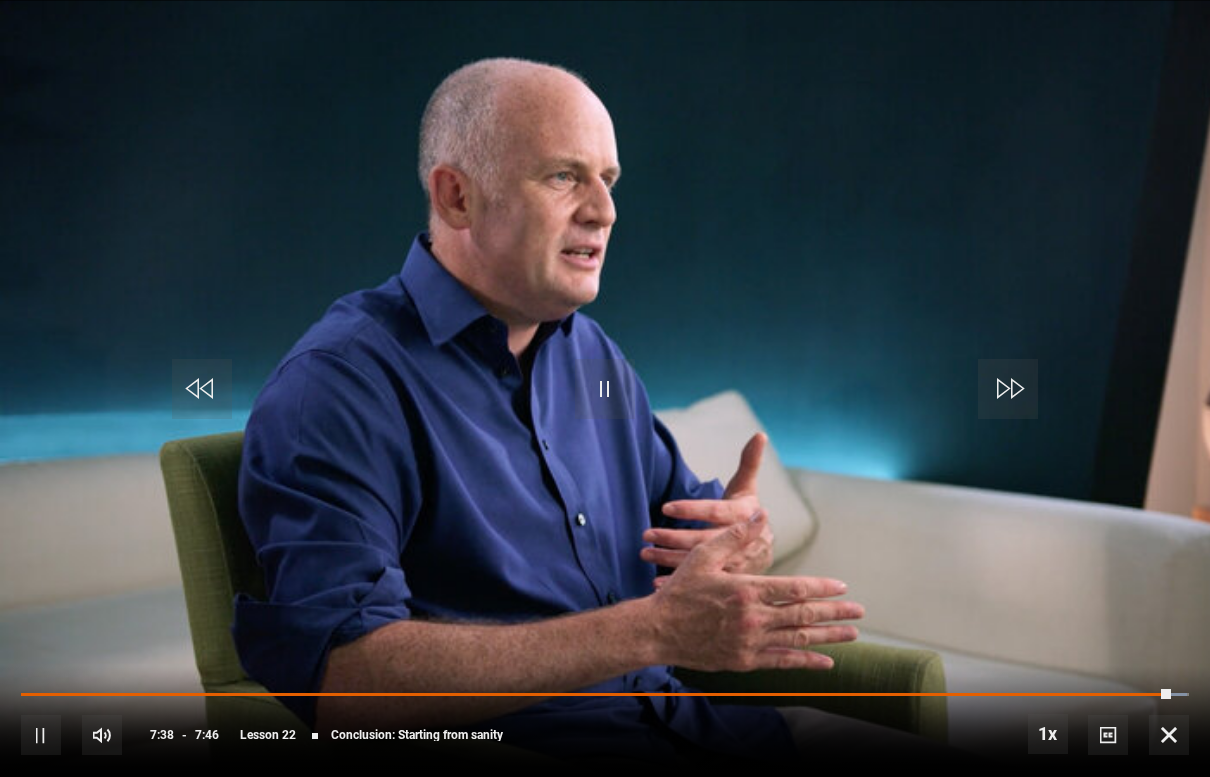 click on "Video Player is loading. Play Lesson Conclusion: Starting from sanity 10s Skip Back 10 seconds Pause 10s Skip Forward 10 seconds Loaded :  99.78% Pause Mute Current Time  7:38 - Duration  7:46
[FIRST] [LAST]
Lesson 22
Conclusion: Starting from sanity
1x Playback Rate 2x 1.5x 1x , selected 0.5x Captions captions off , selected English  Captions This is a modal window." at bounding box center (605, 388) 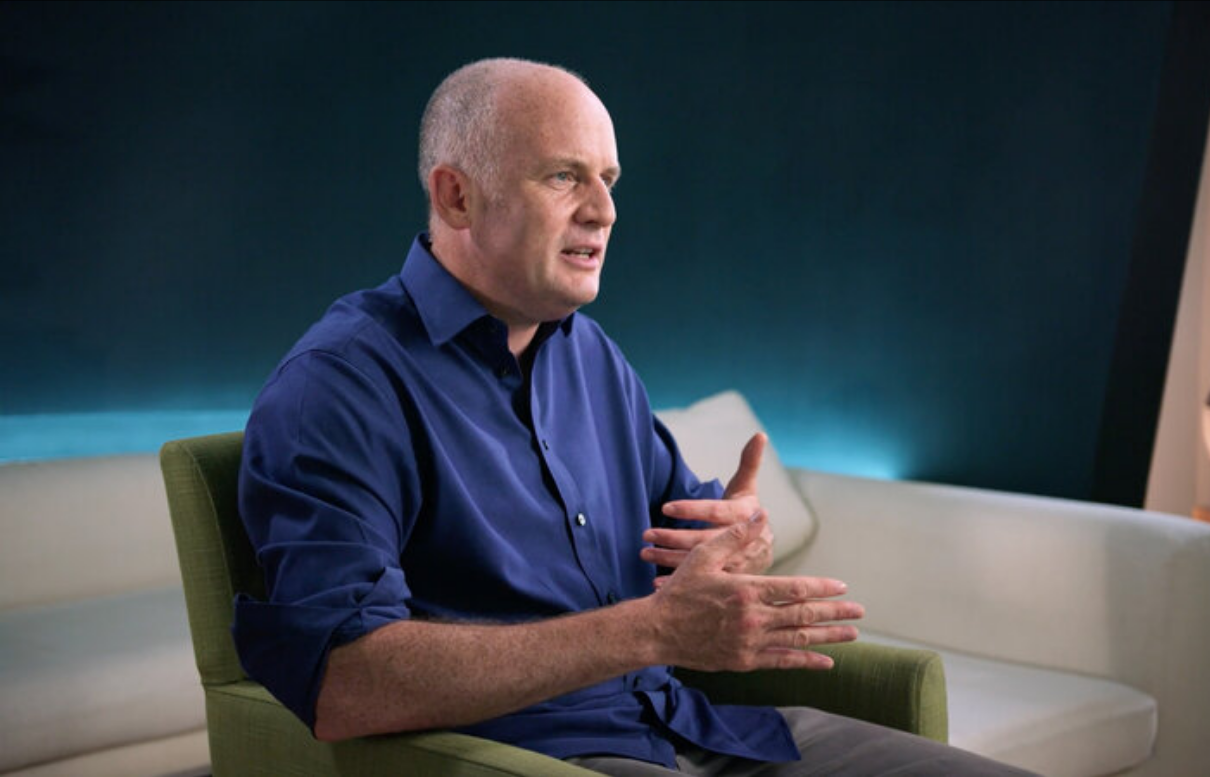 click on "Video Player is loading. Play Lesson Conclusion: Starting from sanity 10s Skip Back 10 seconds Pause 10s Skip Forward 10 seconds Loaded :  99.78% Pause Mute Current Time  7:43 - Duration  7:46
[FIRST] [LAST]
Lesson 22
Conclusion: Starting from sanity
1x Playback Rate 2x 1.5x 1x , selected 0.5x Captions captions off , selected English  Captions This is a modal window." at bounding box center [605, 388] 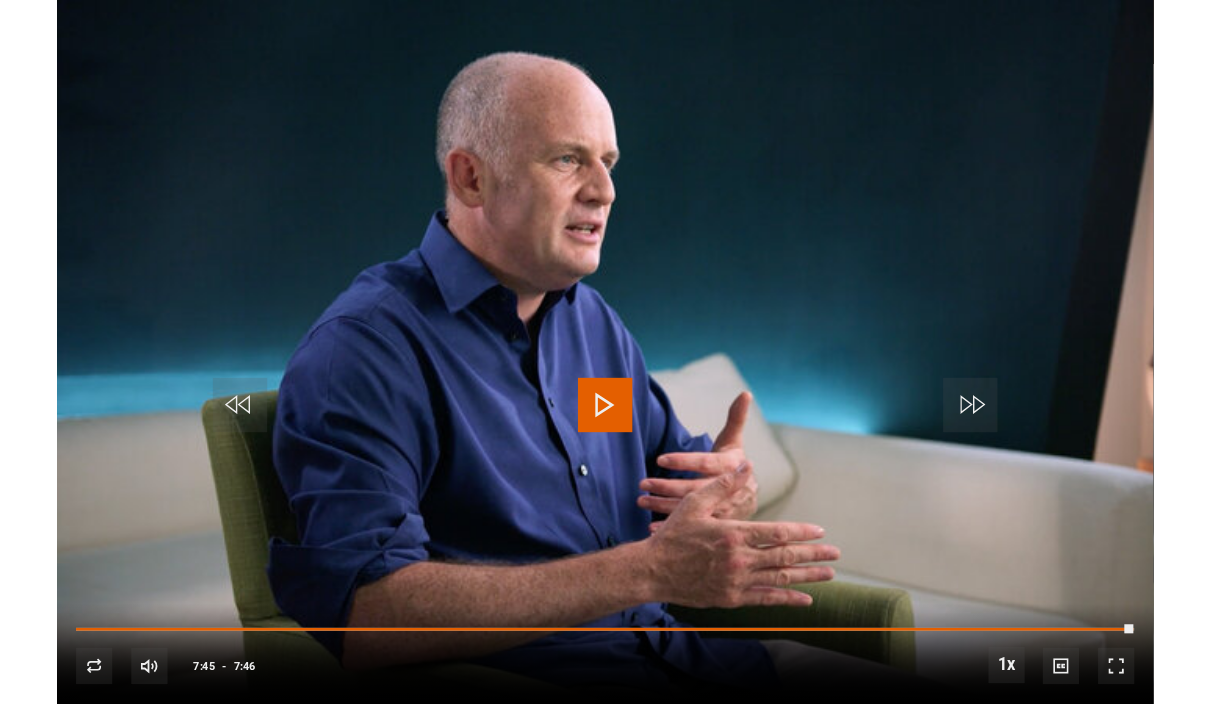 scroll, scrollTop: 875, scrollLeft: 0, axis: vertical 